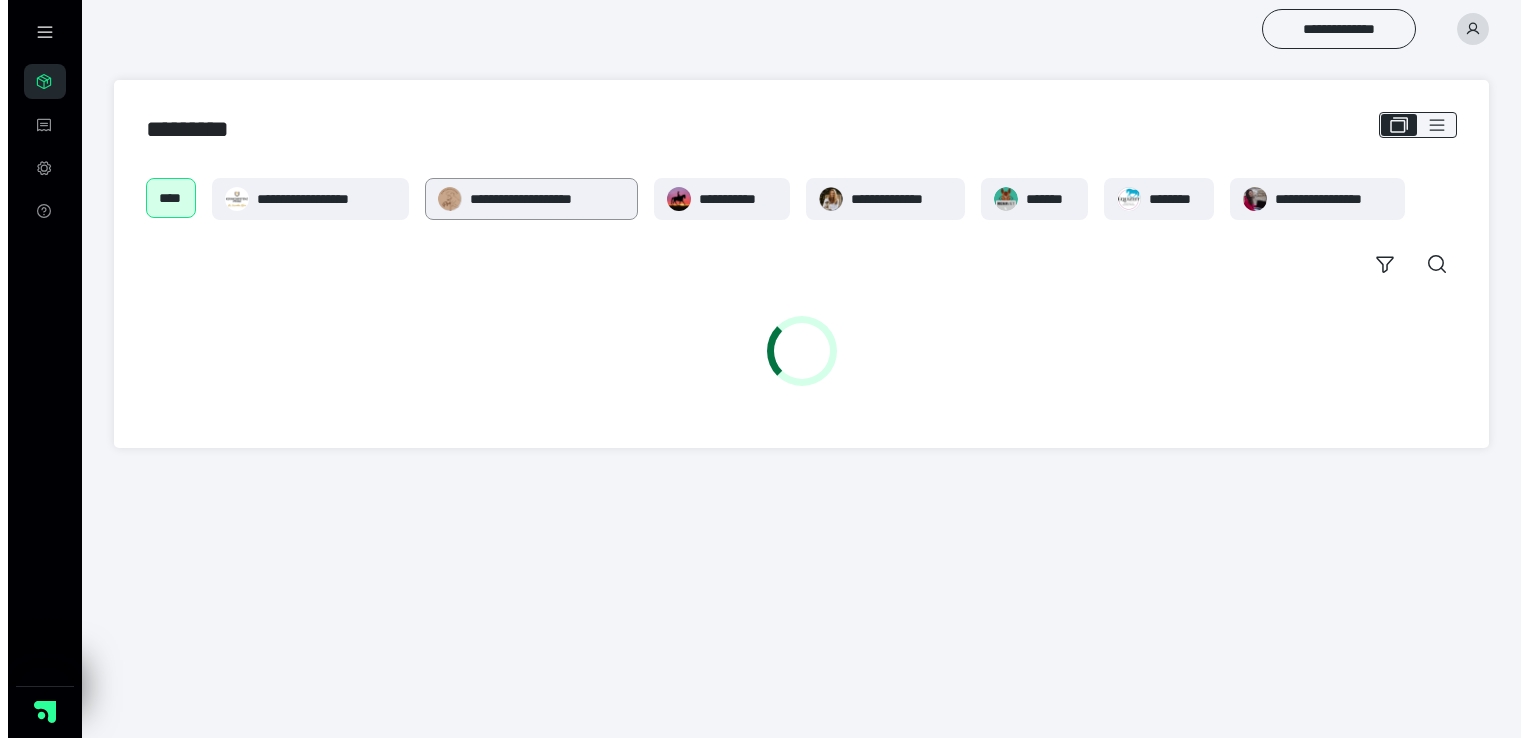 scroll, scrollTop: 0, scrollLeft: 0, axis: both 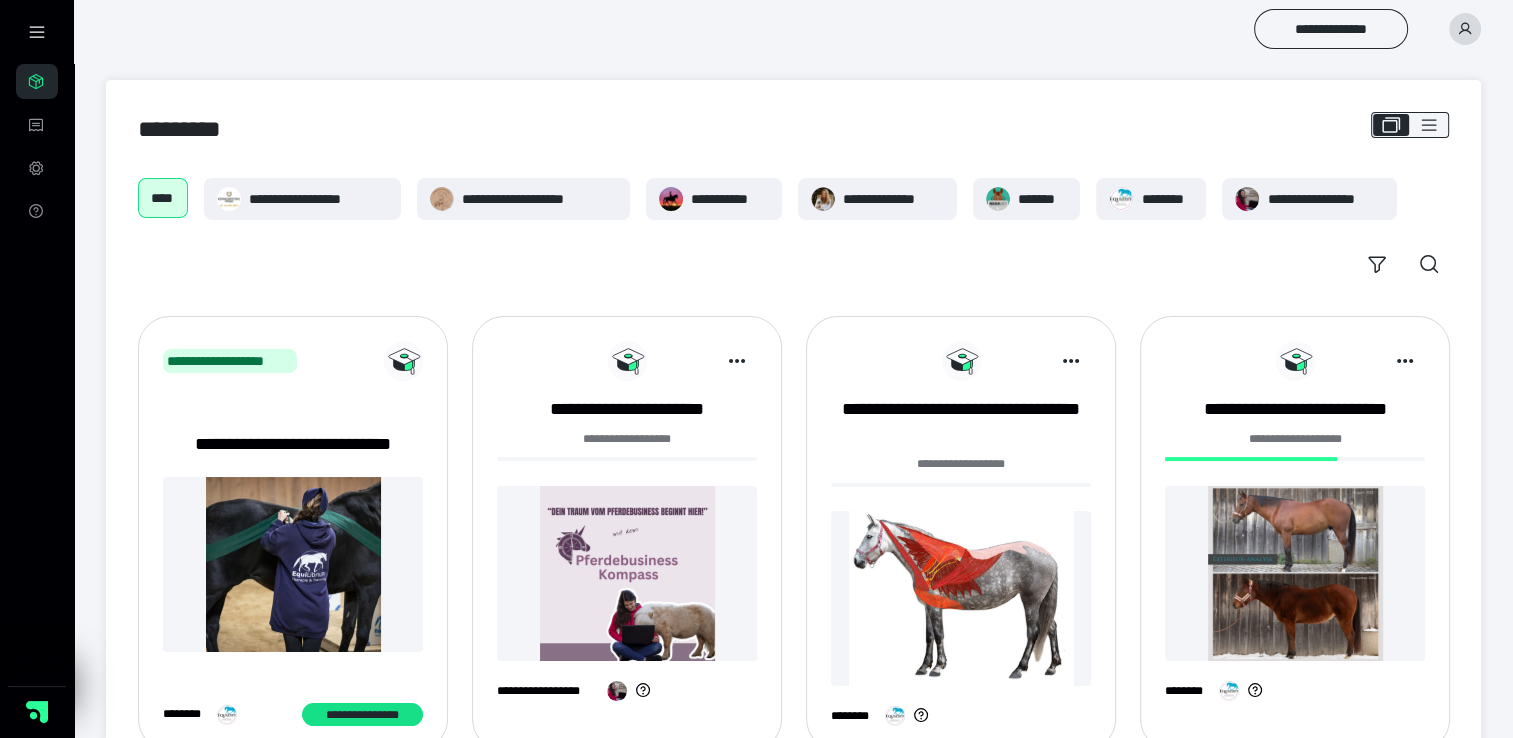 click on "**********" at bounding box center [627, 529] 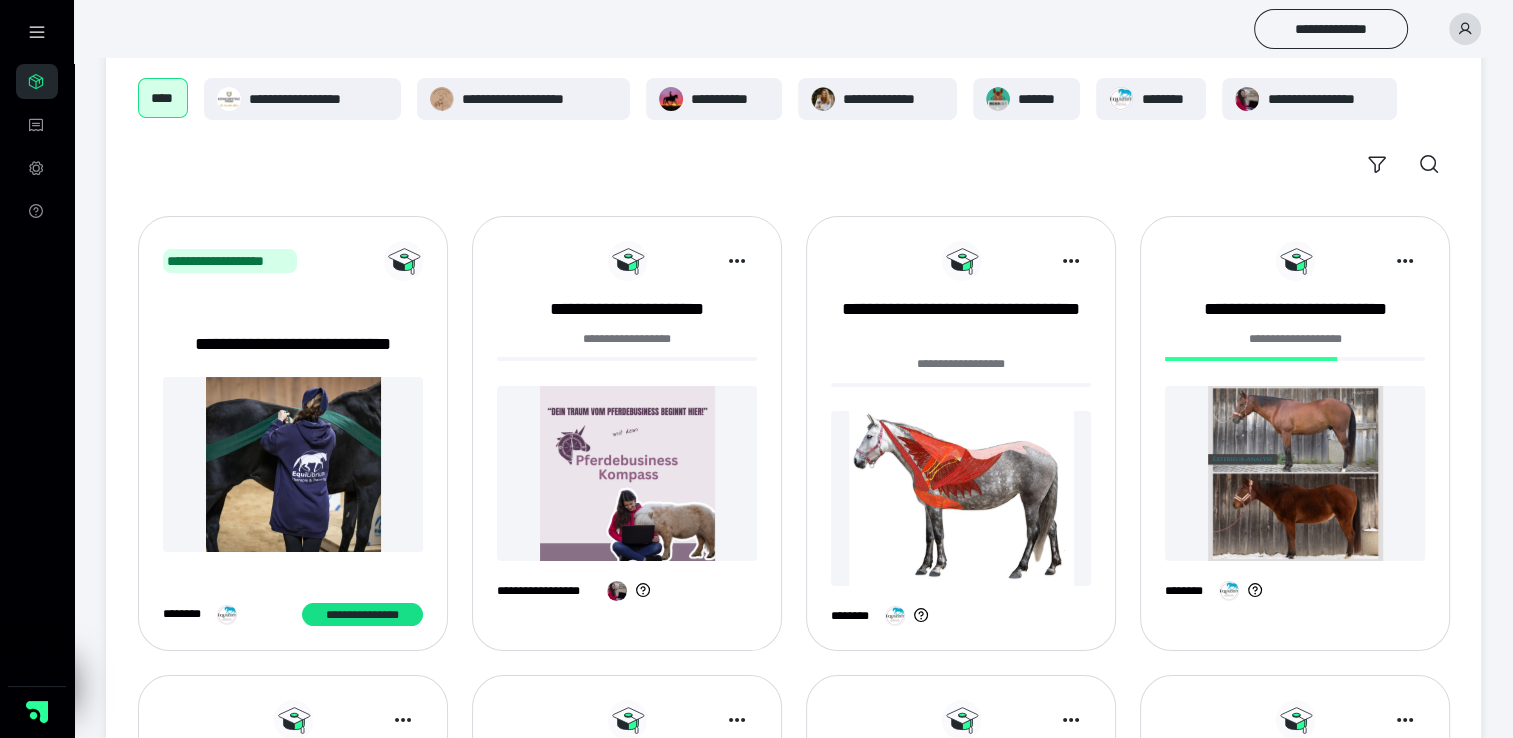 click at bounding box center [627, 473] 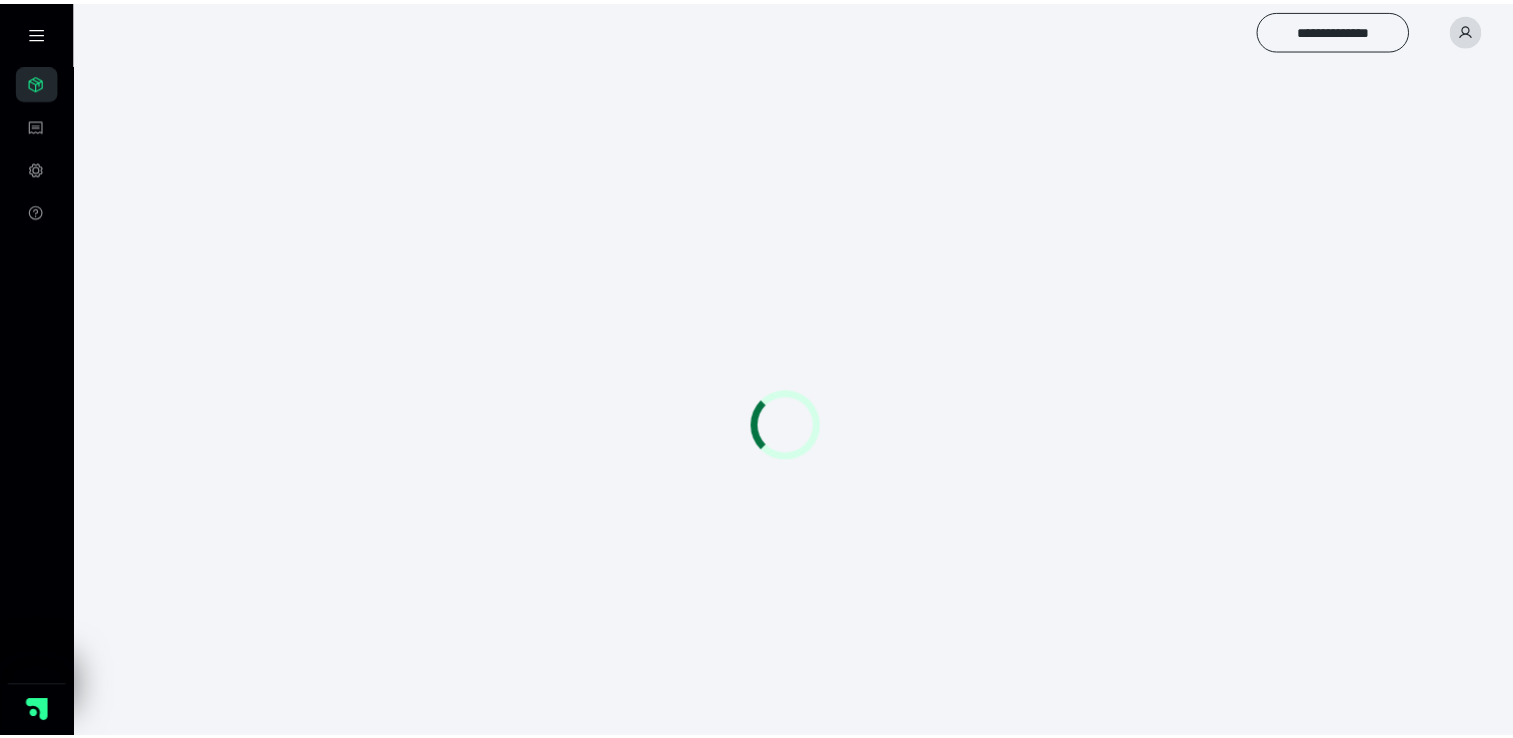 scroll, scrollTop: 0, scrollLeft: 0, axis: both 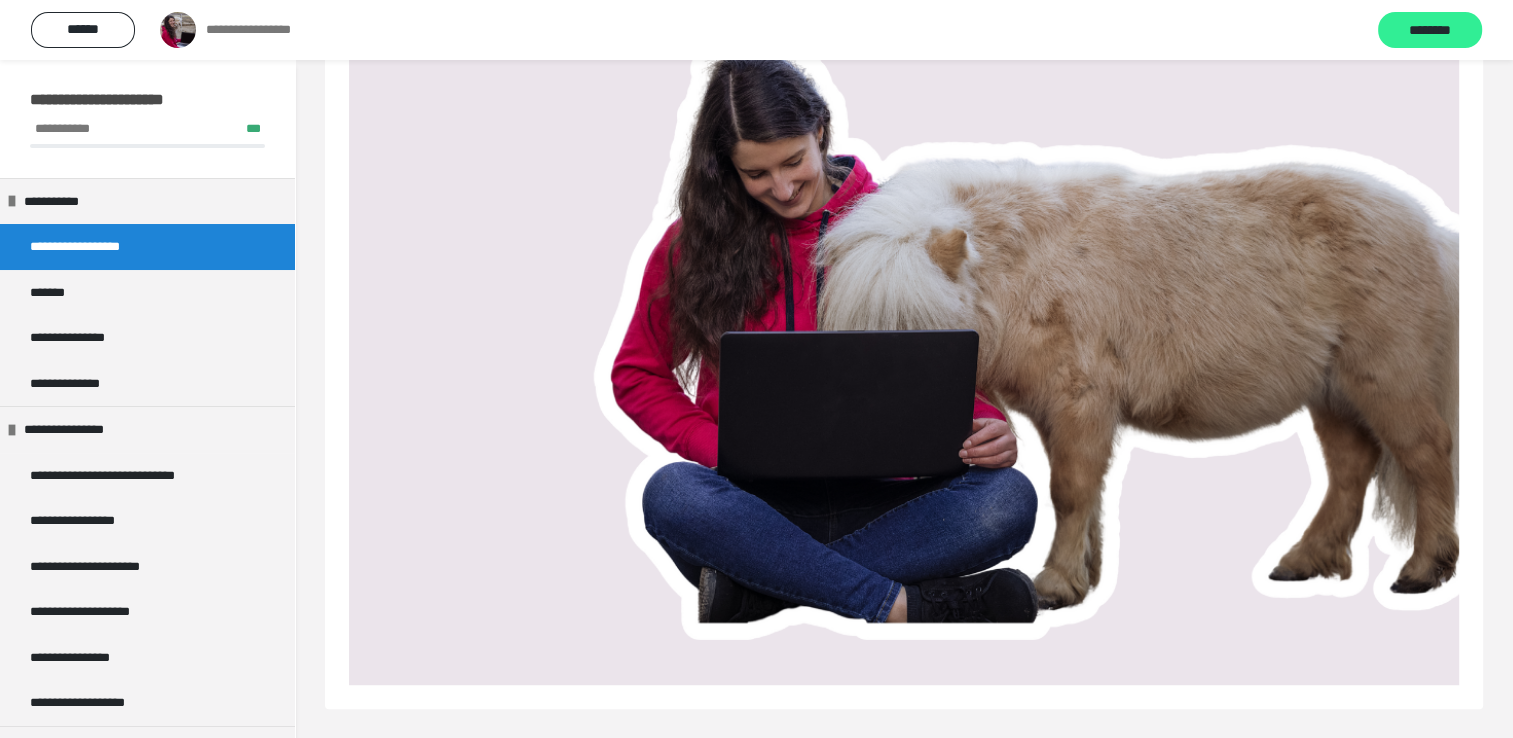 click on "********" at bounding box center [1430, 31] 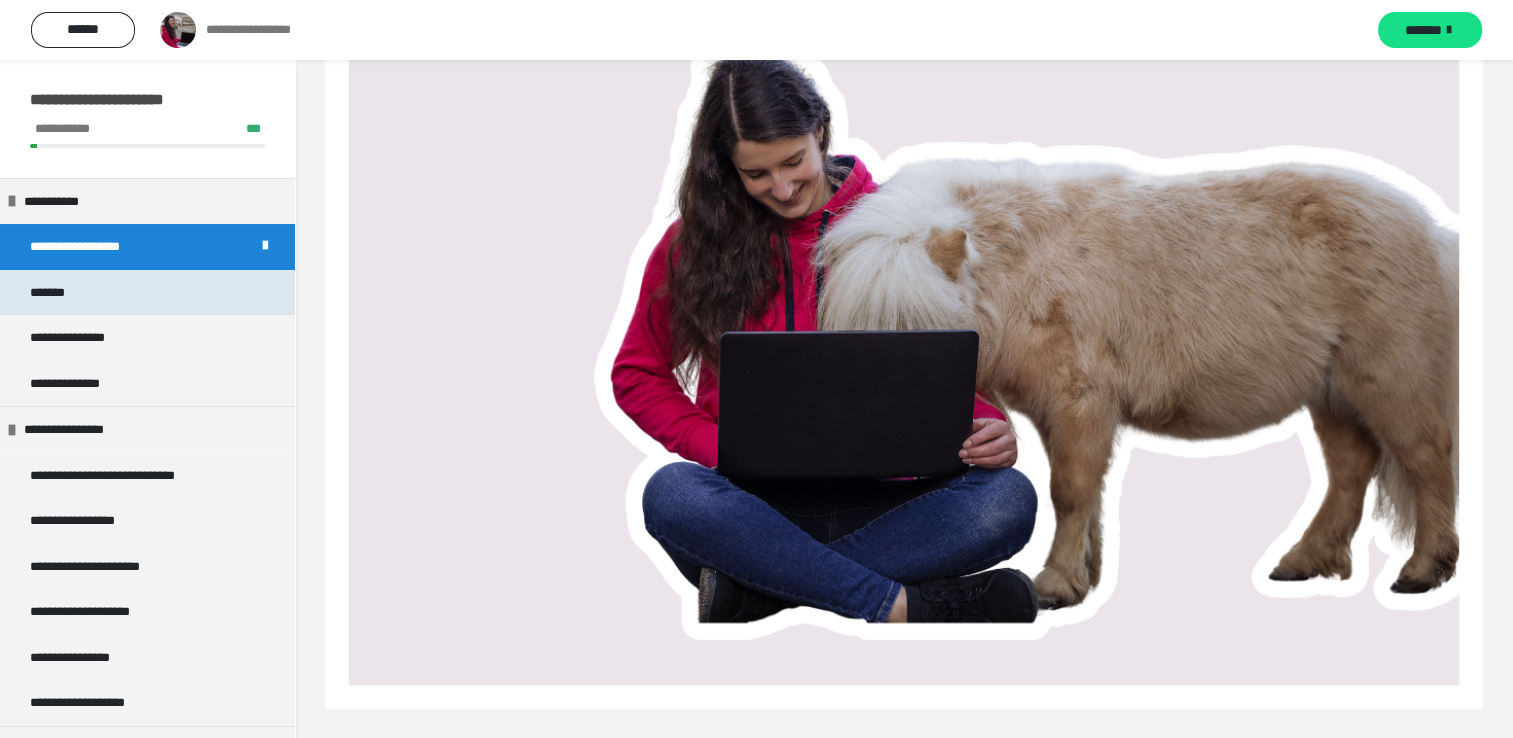 click on "*******" at bounding box center (147, 293) 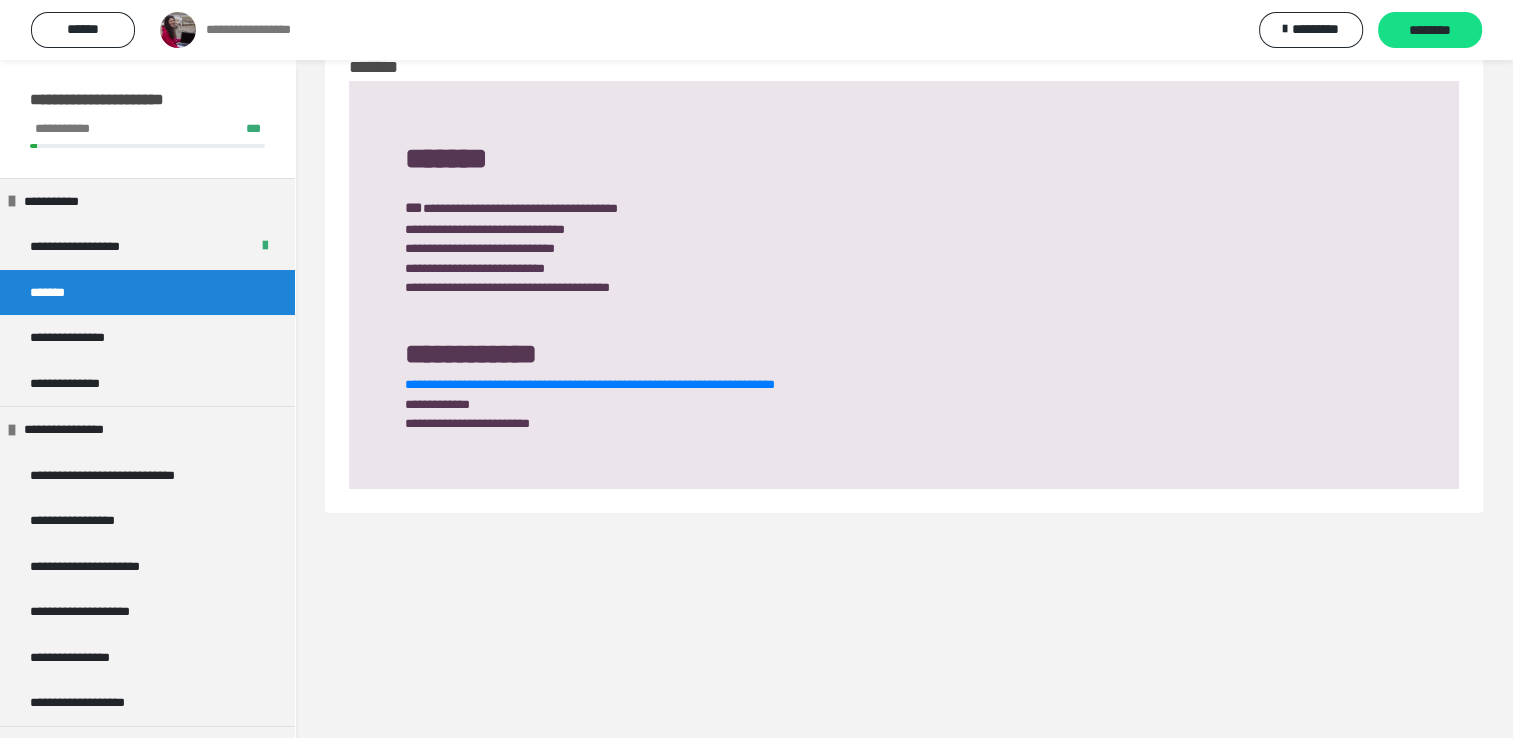 scroll, scrollTop: 60, scrollLeft: 0, axis: vertical 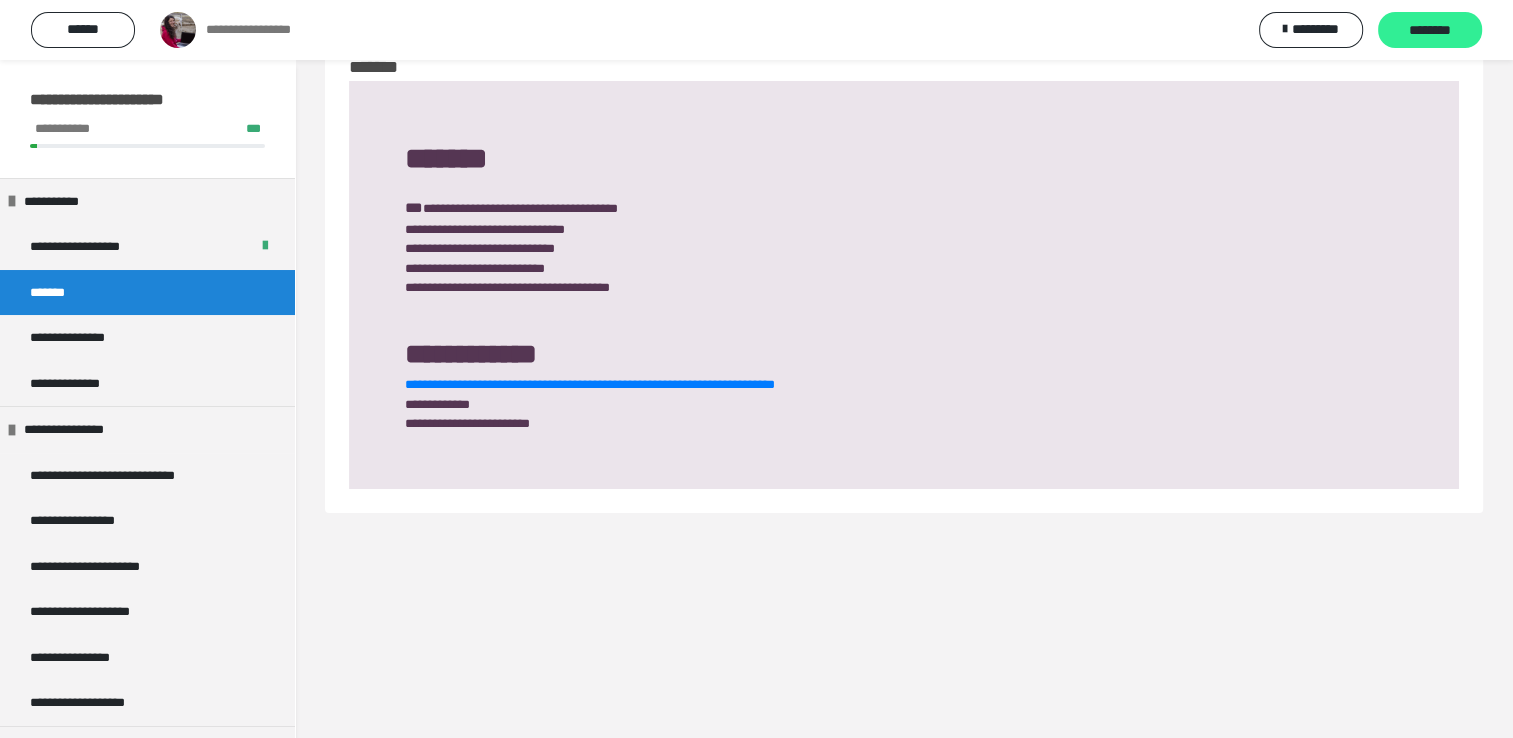 click on "********" at bounding box center [1430, 31] 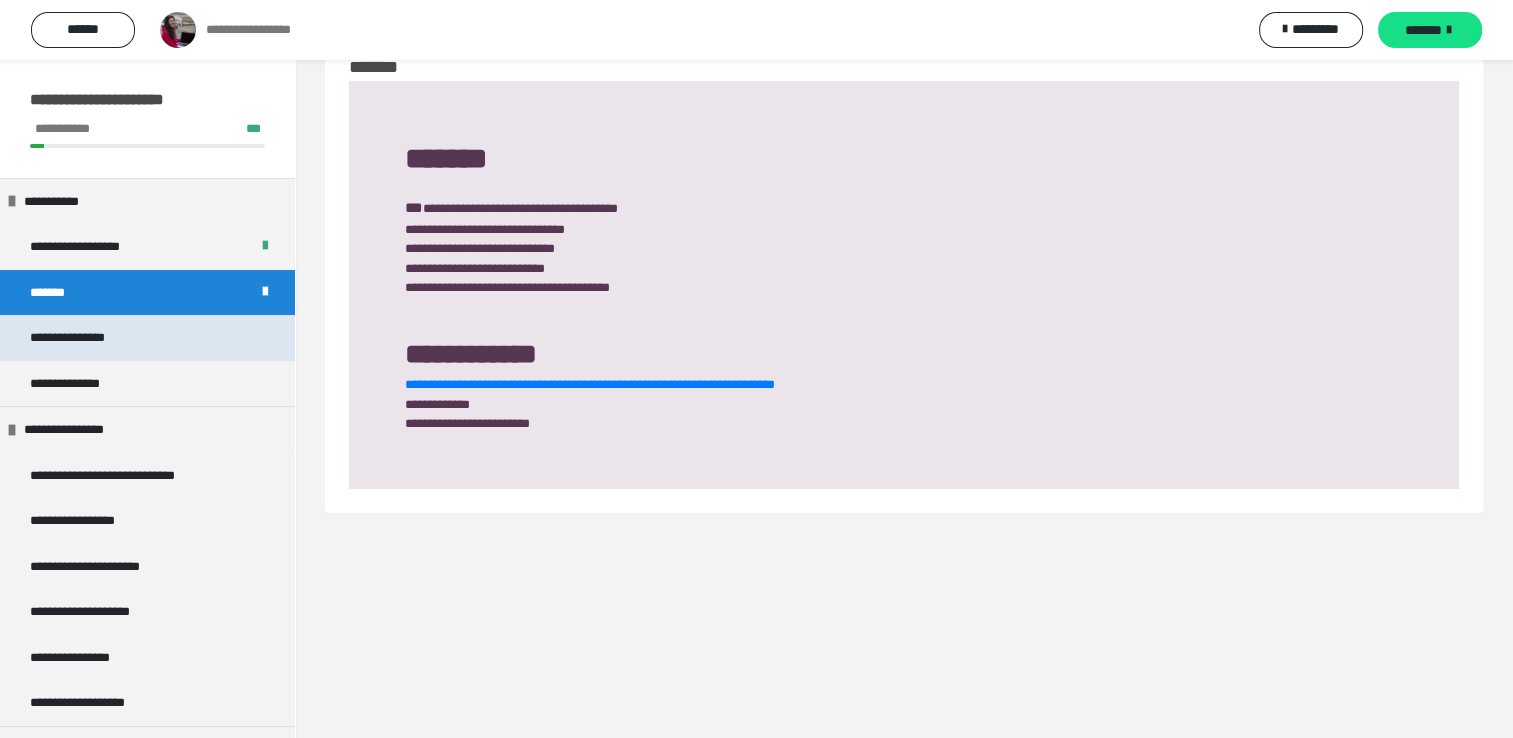 click on "**********" at bounding box center (89, 338) 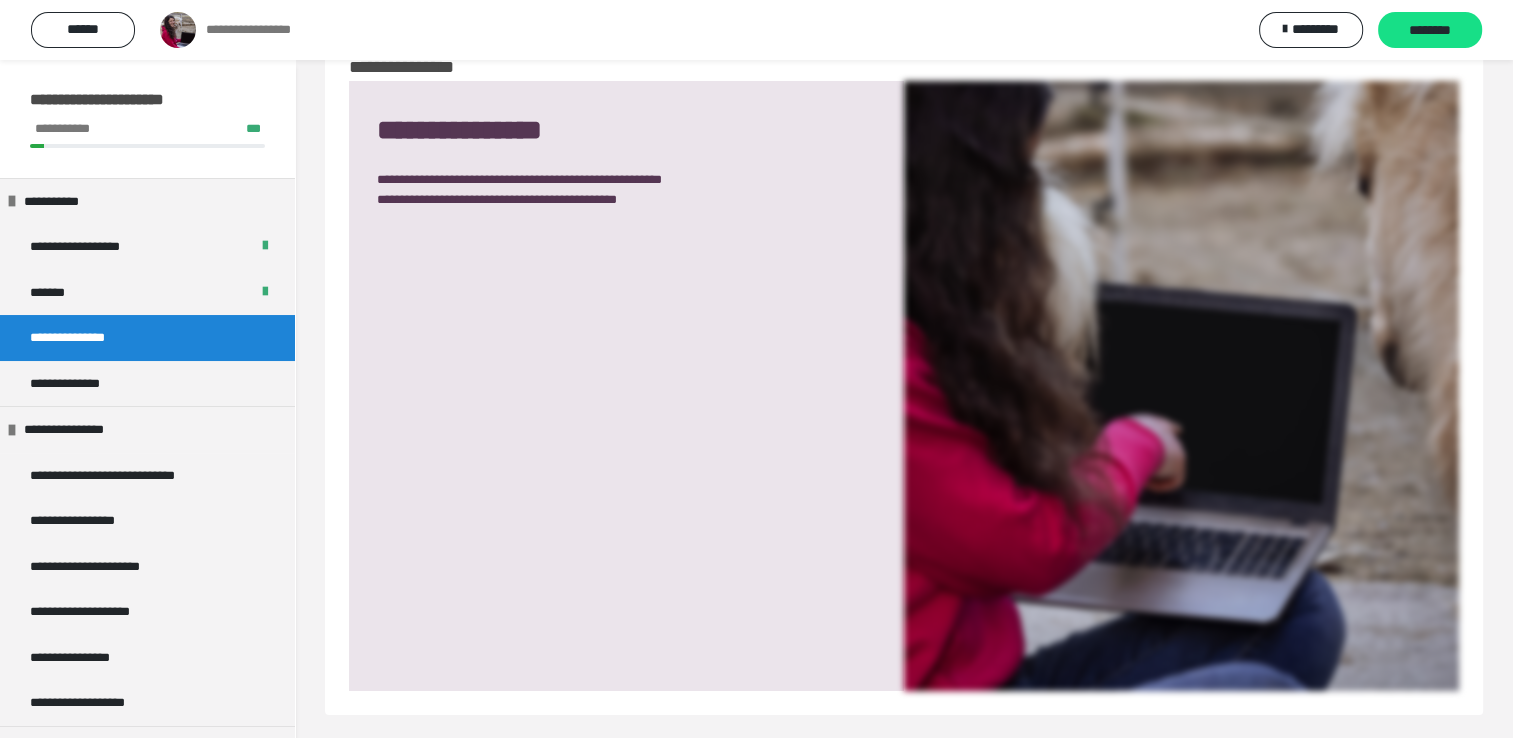 click on "**********" at bounding box center (497, 199) 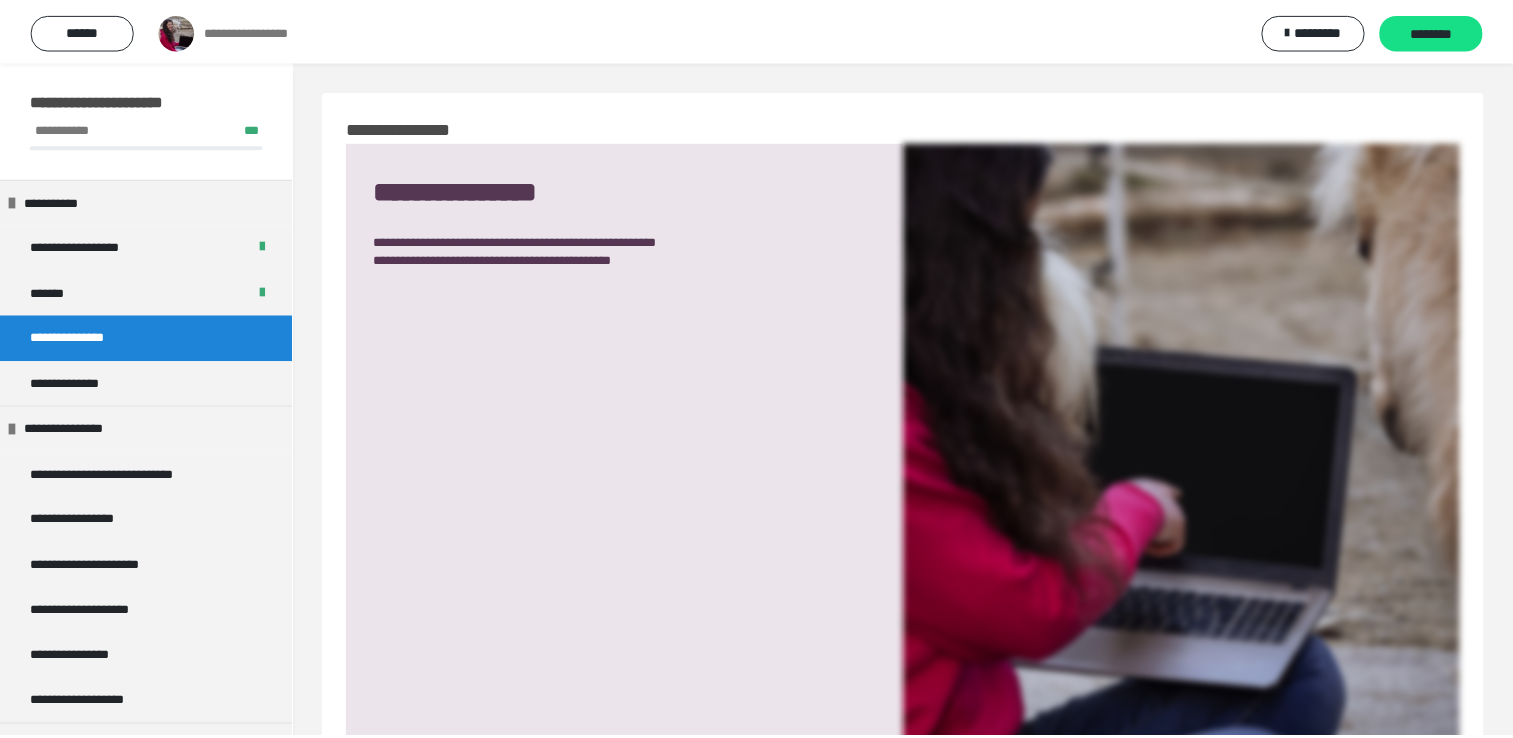 scroll, scrollTop: 60, scrollLeft: 0, axis: vertical 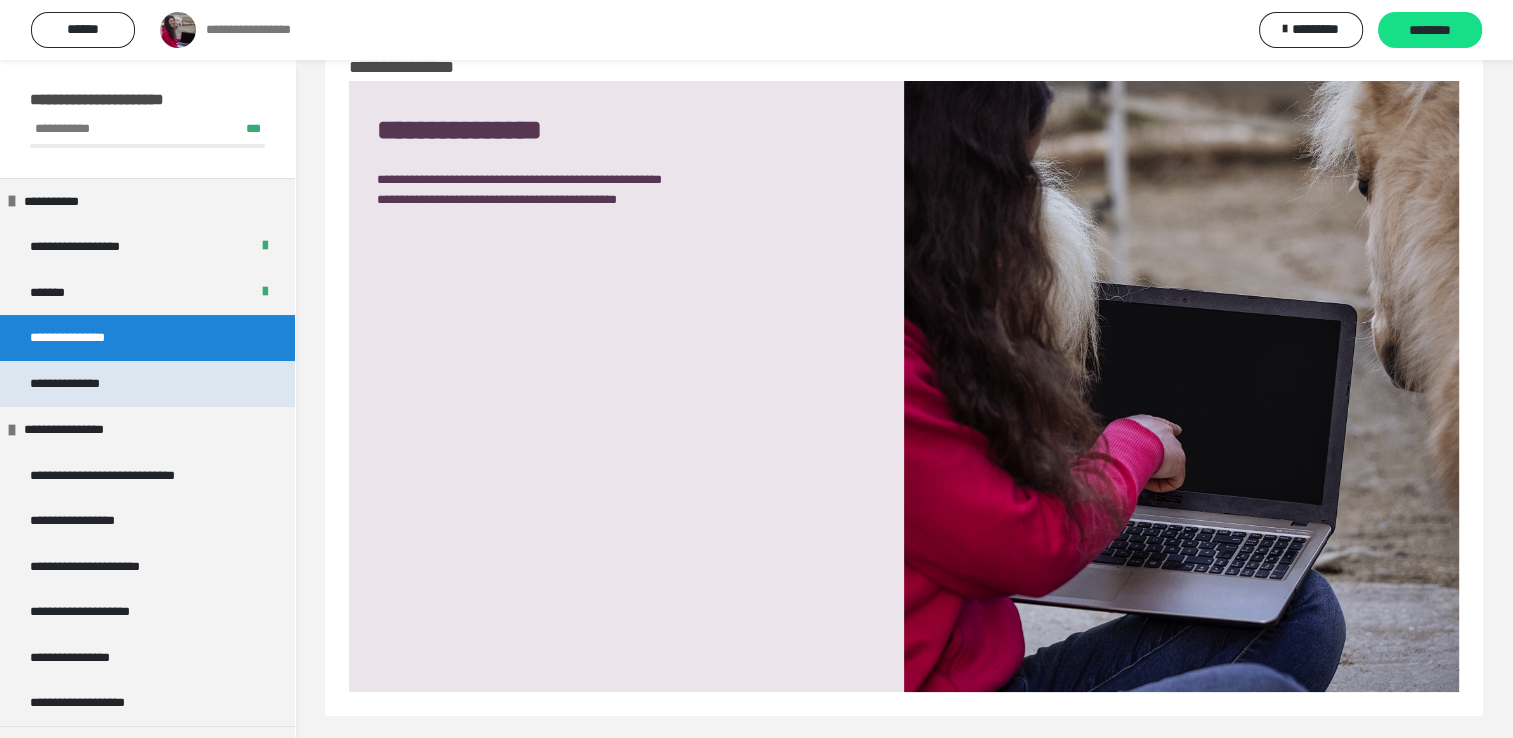 click on "**********" at bounding box center [84, 384] 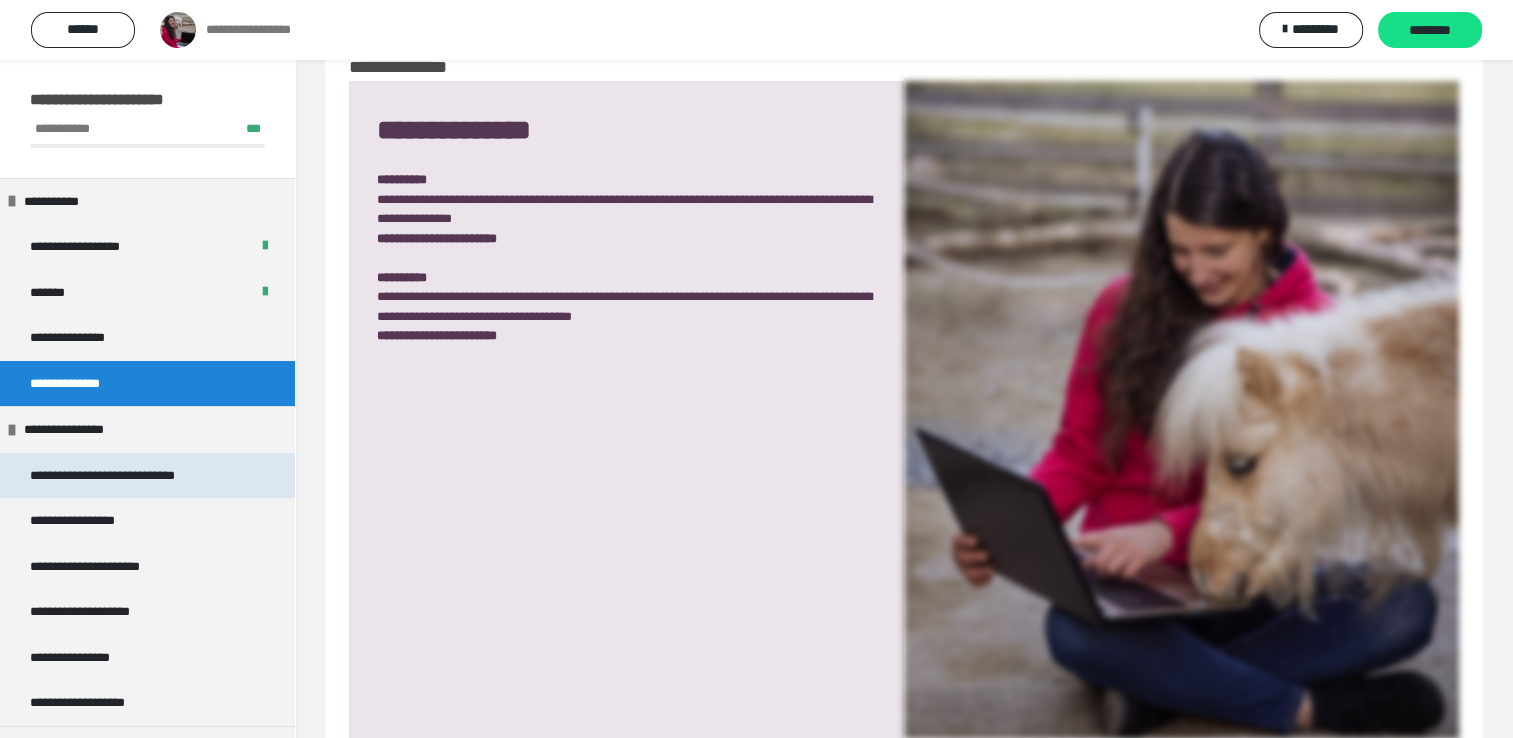 click on "**********" at bounding box center (128, 476) 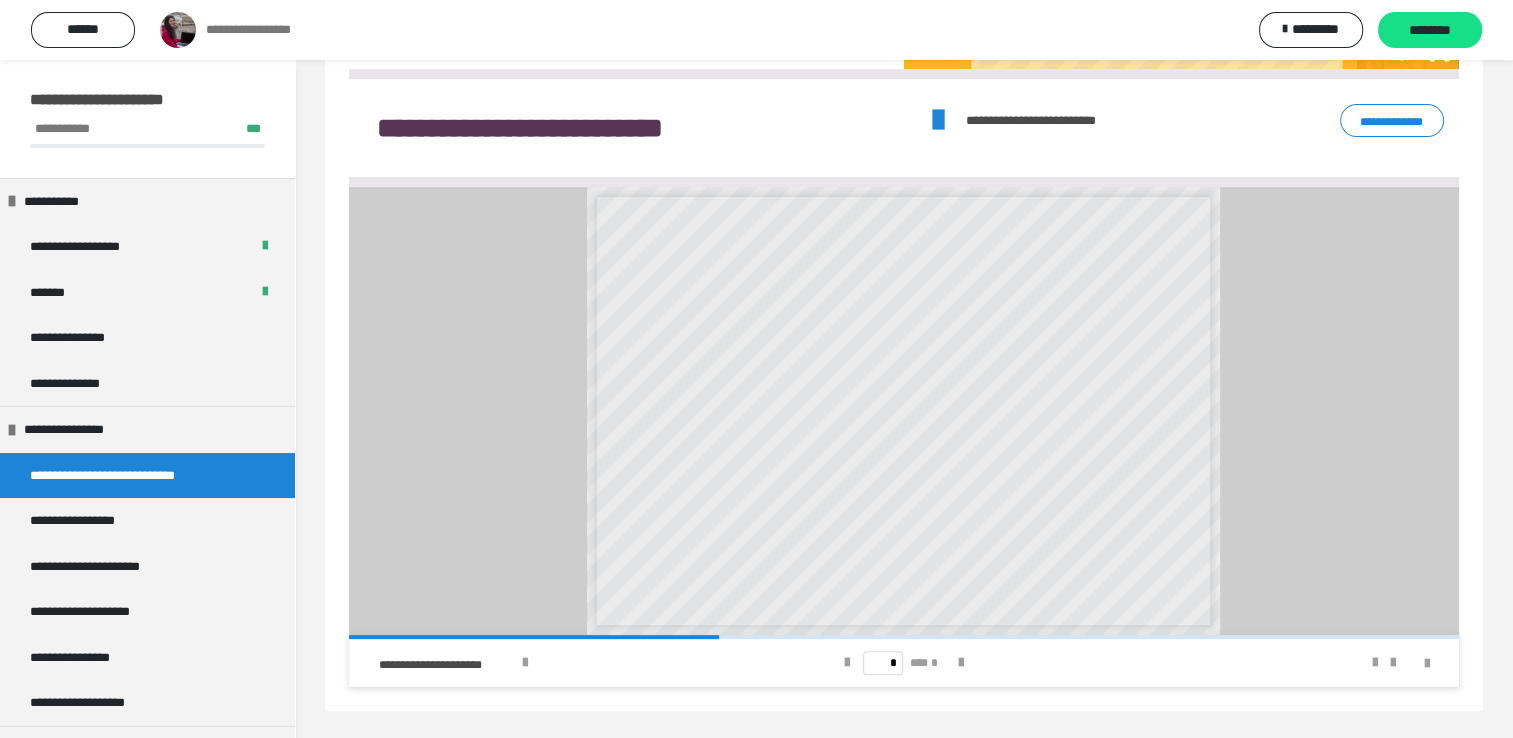 scroll, scrollTop: 386, scrollLeft: 0, axis: vertical 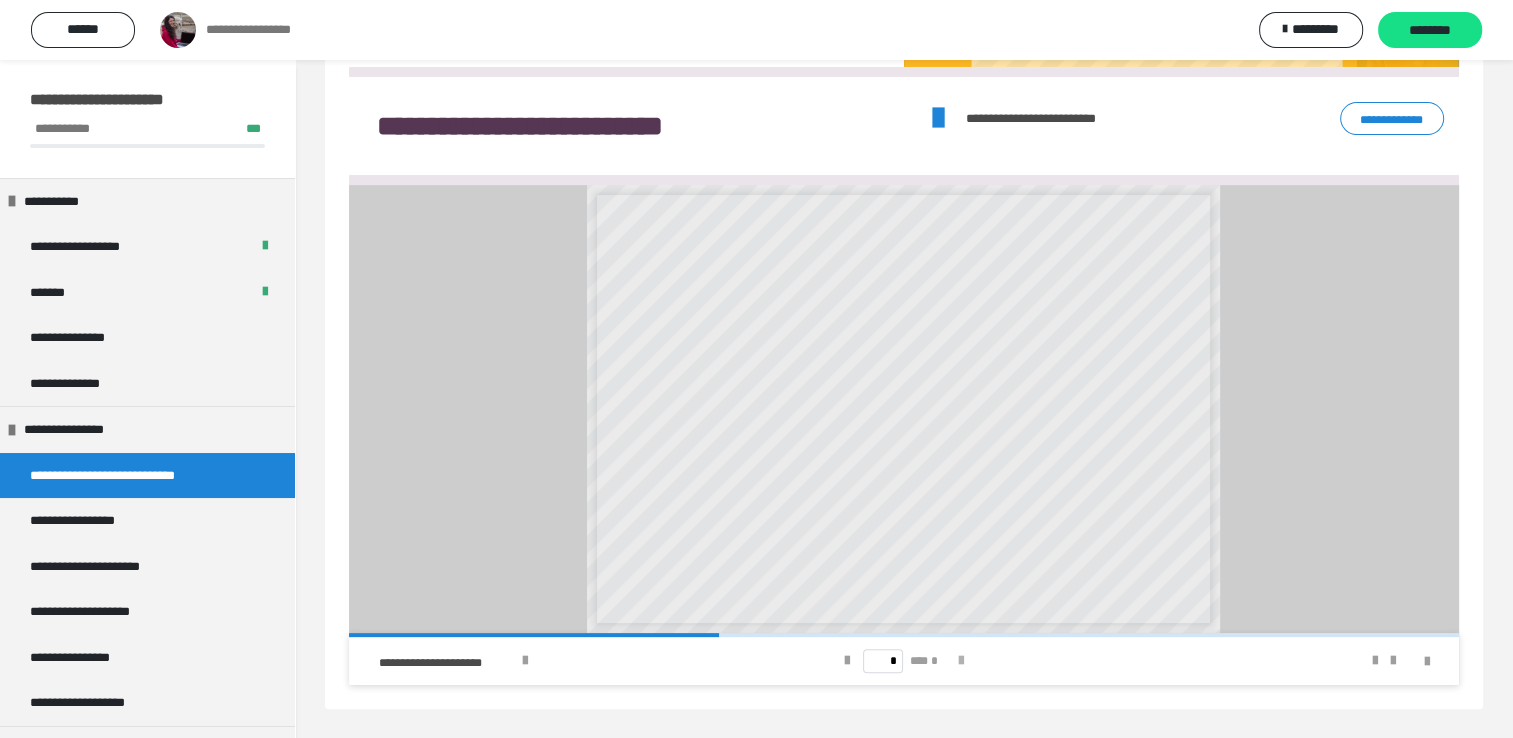 click at bounding box center (961, 661) 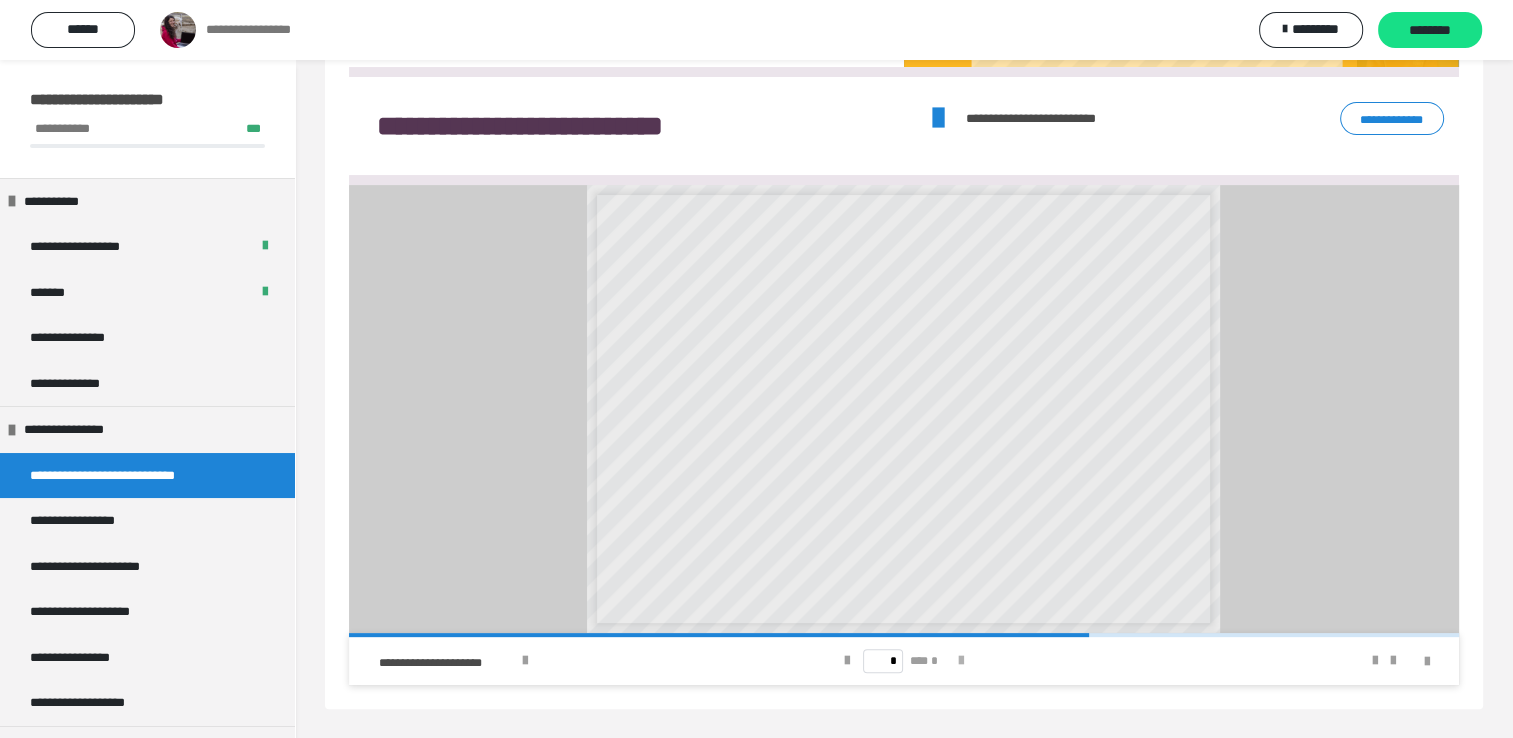 click at bounding box center (961, 661) 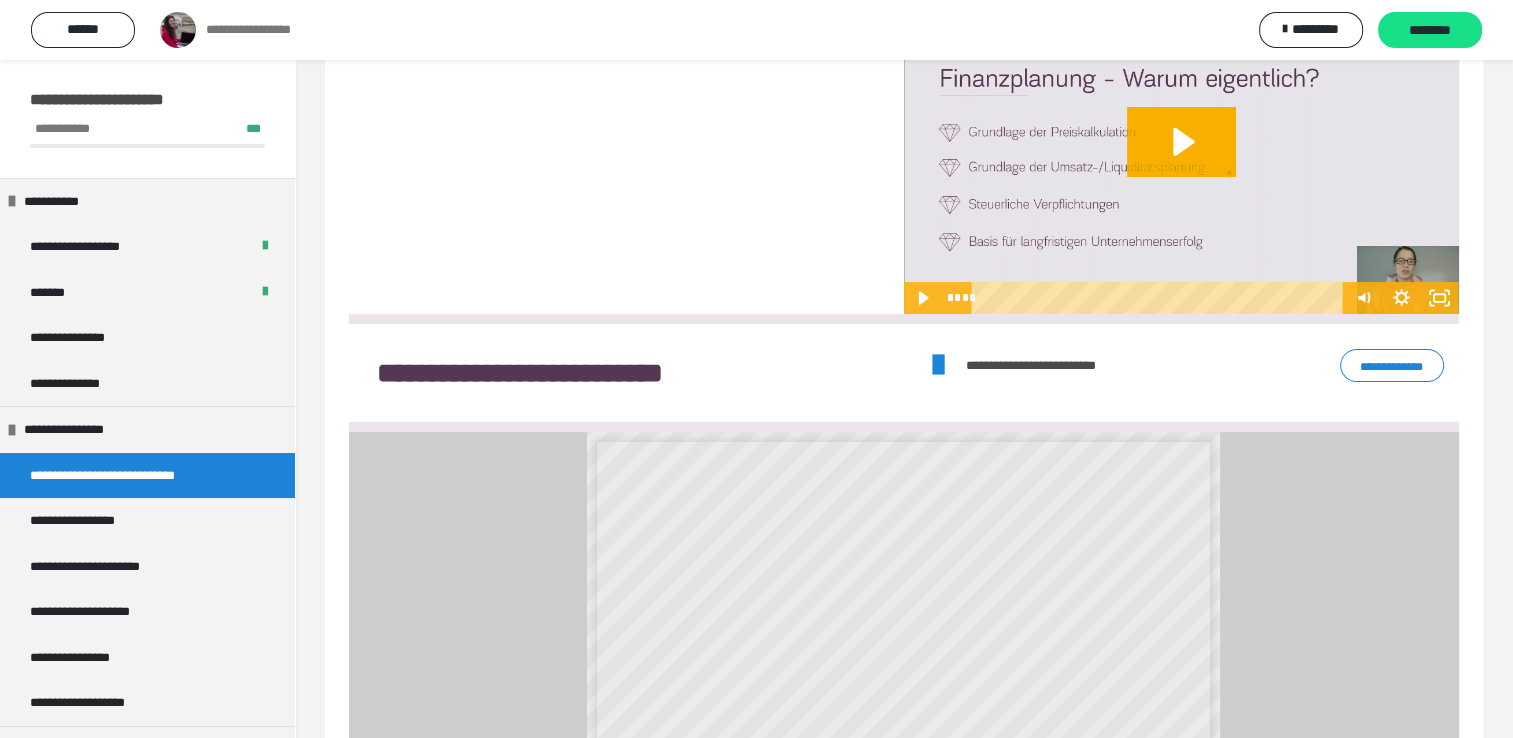 scroll, scrollTop: 0, scrollLeft: 0, axis: both 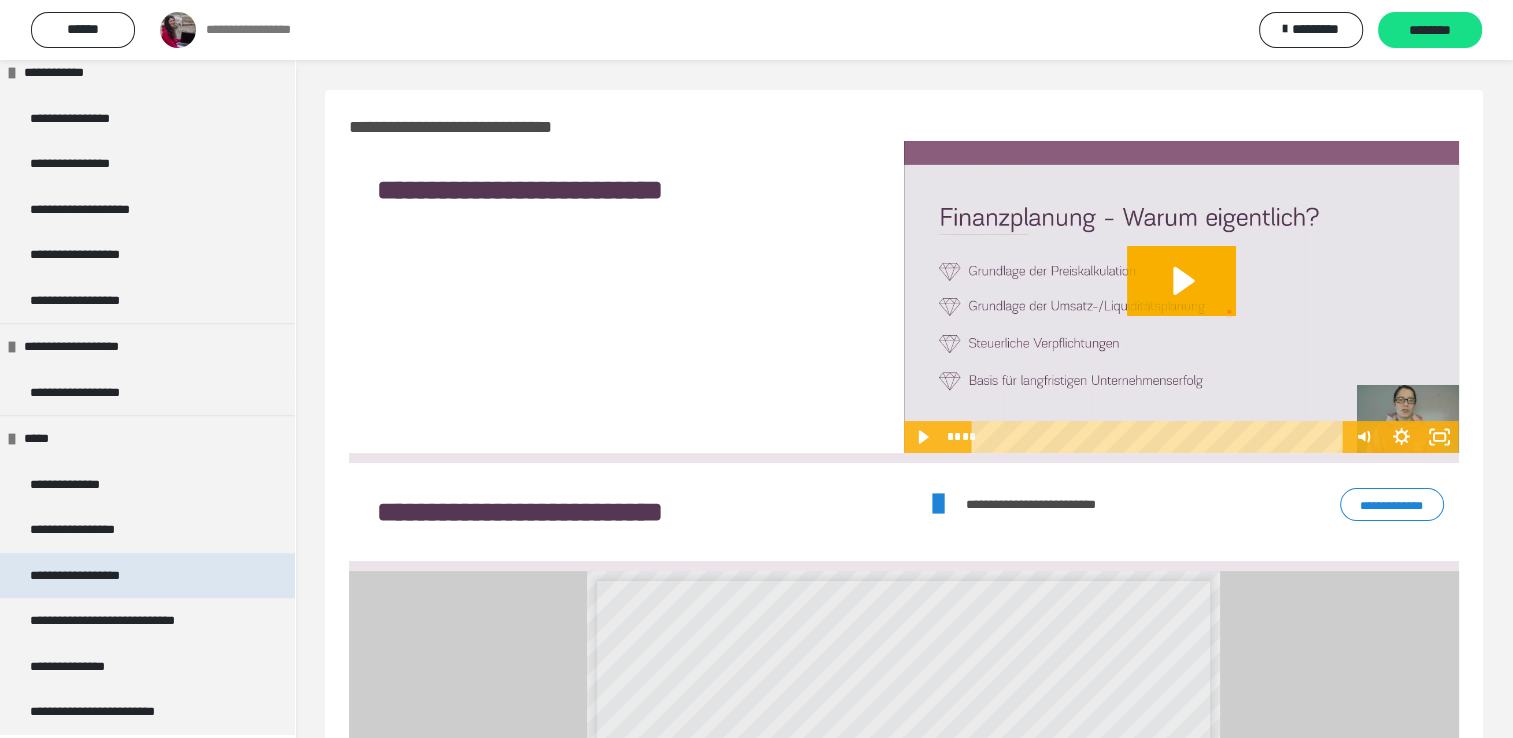 click on "**********" at bounding box center (91, 576) 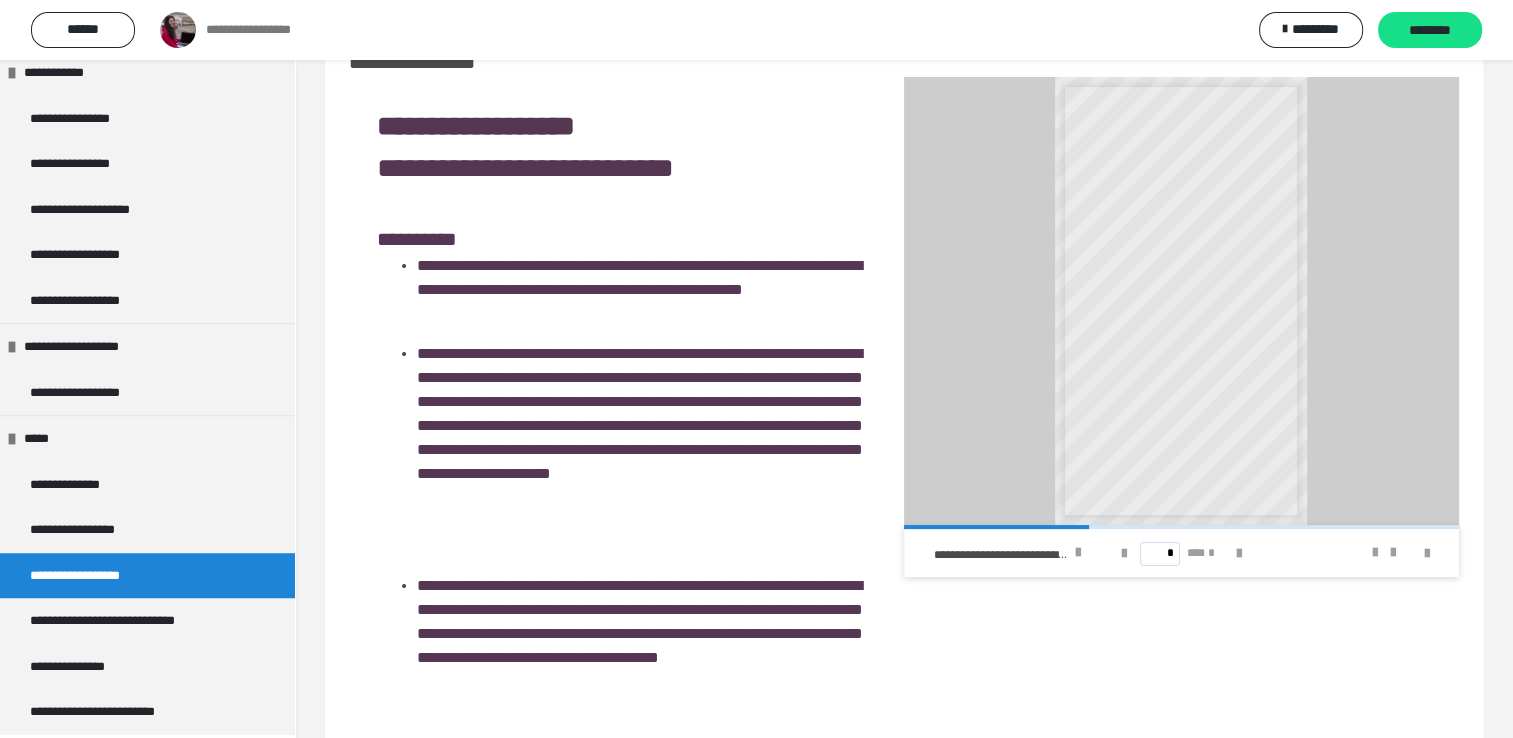 scroll, scrollTop: 100, scrollLeft: 0, axis: vertical 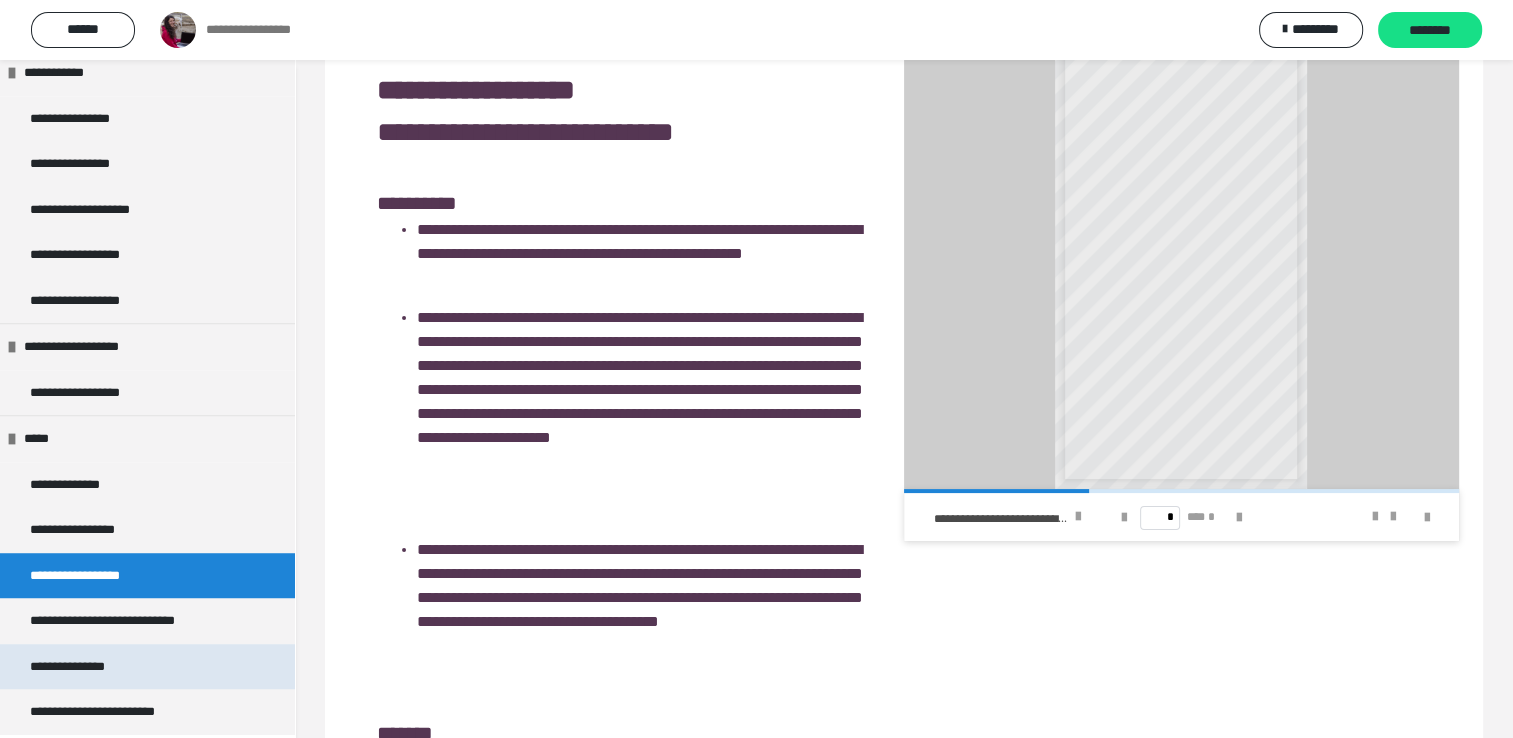 click on "**********" at bounding box center (147, 667) 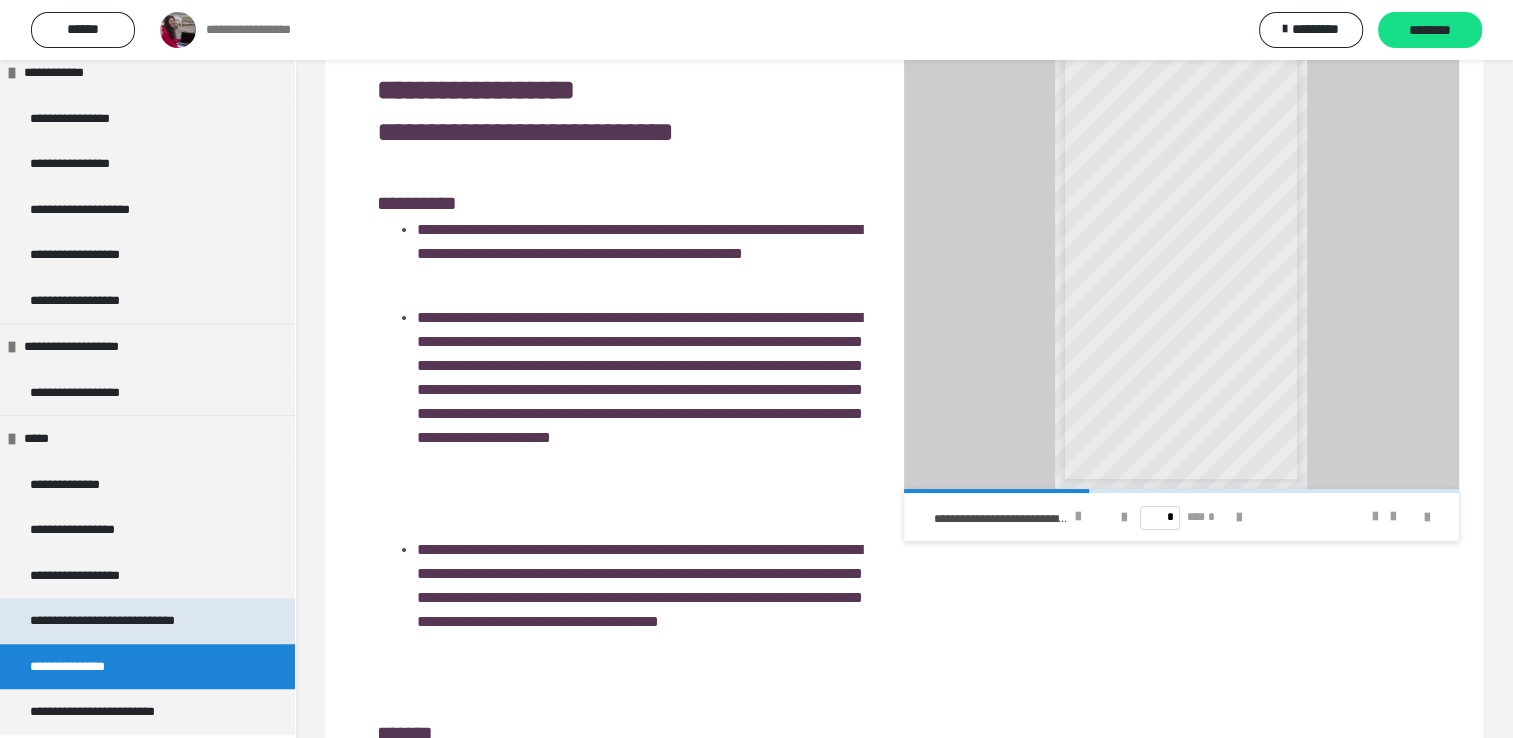 scroll, scrollTop: 60, scrollLeft: 0, axis: vertical 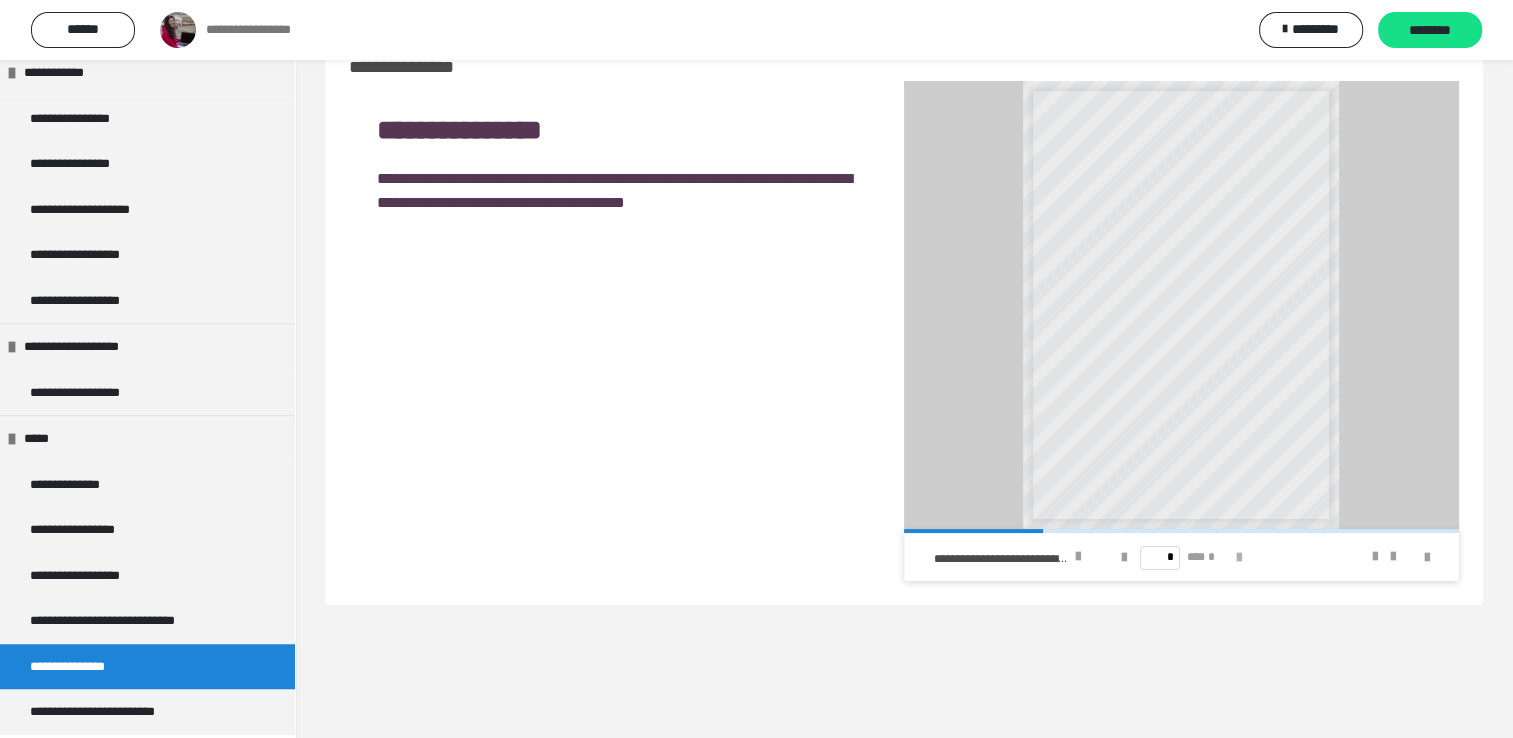 click at bounding box center (1239, 558) 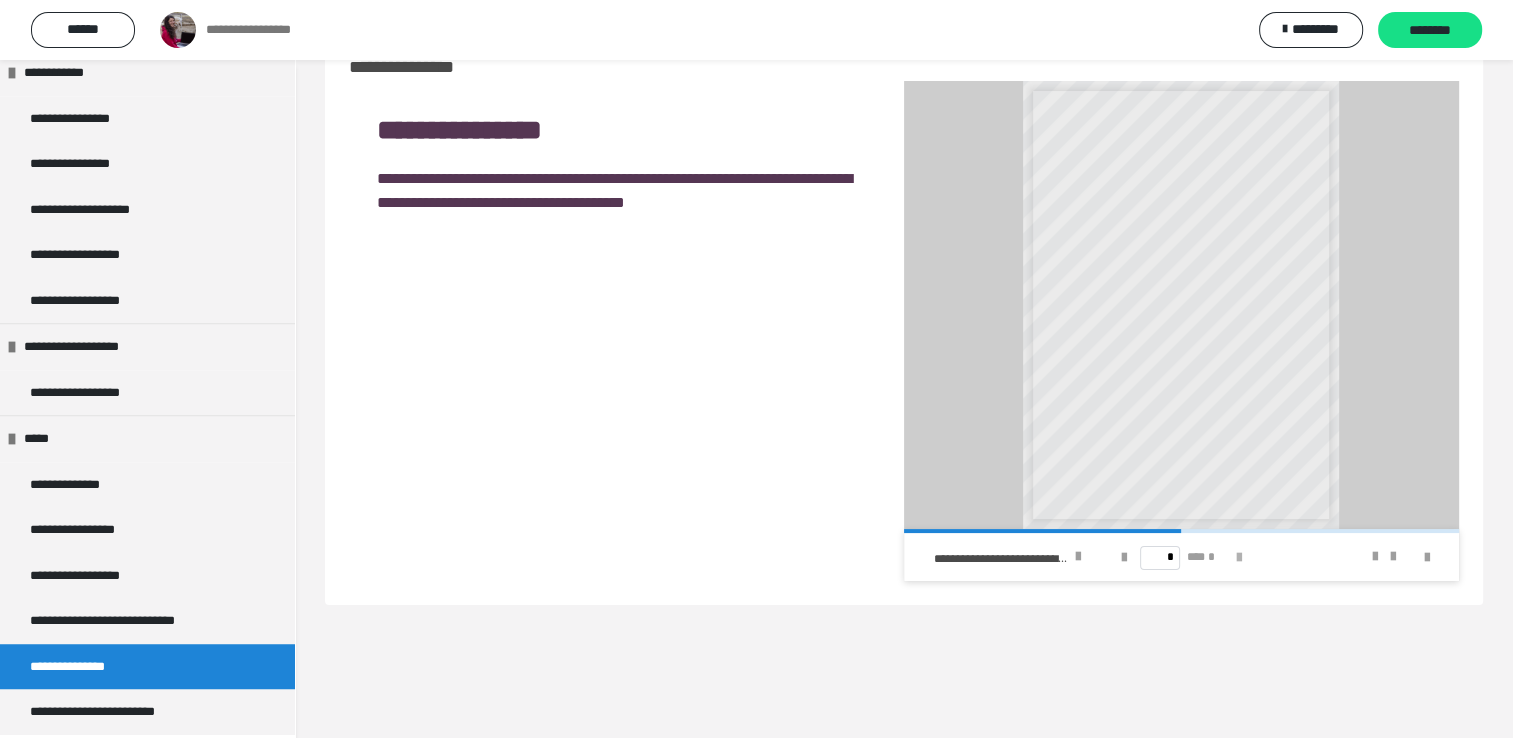 click at bounding box center (1239, 558) 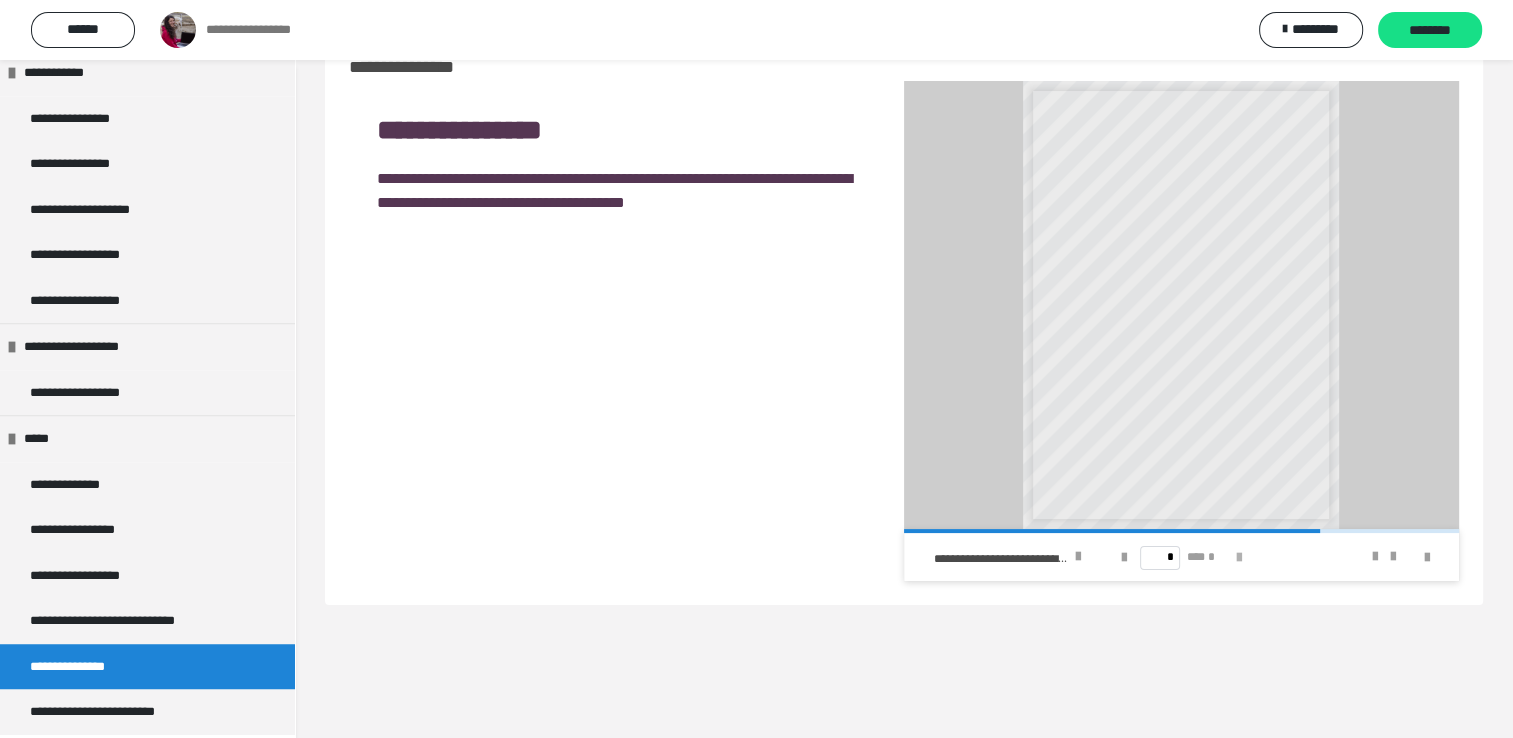 click at bounding box center (1239, 558) 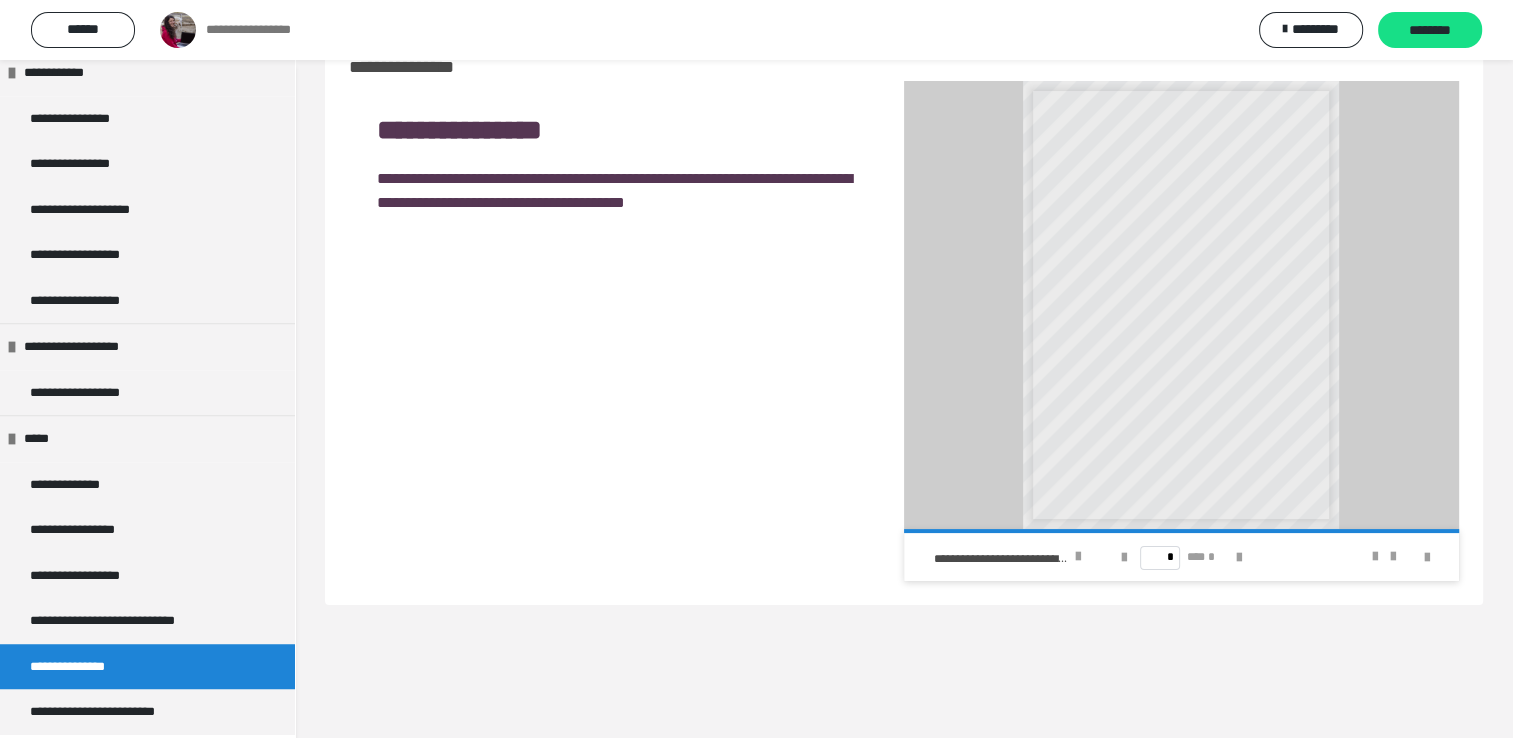 click on "* *** *" at bounding box center (1182, 557) 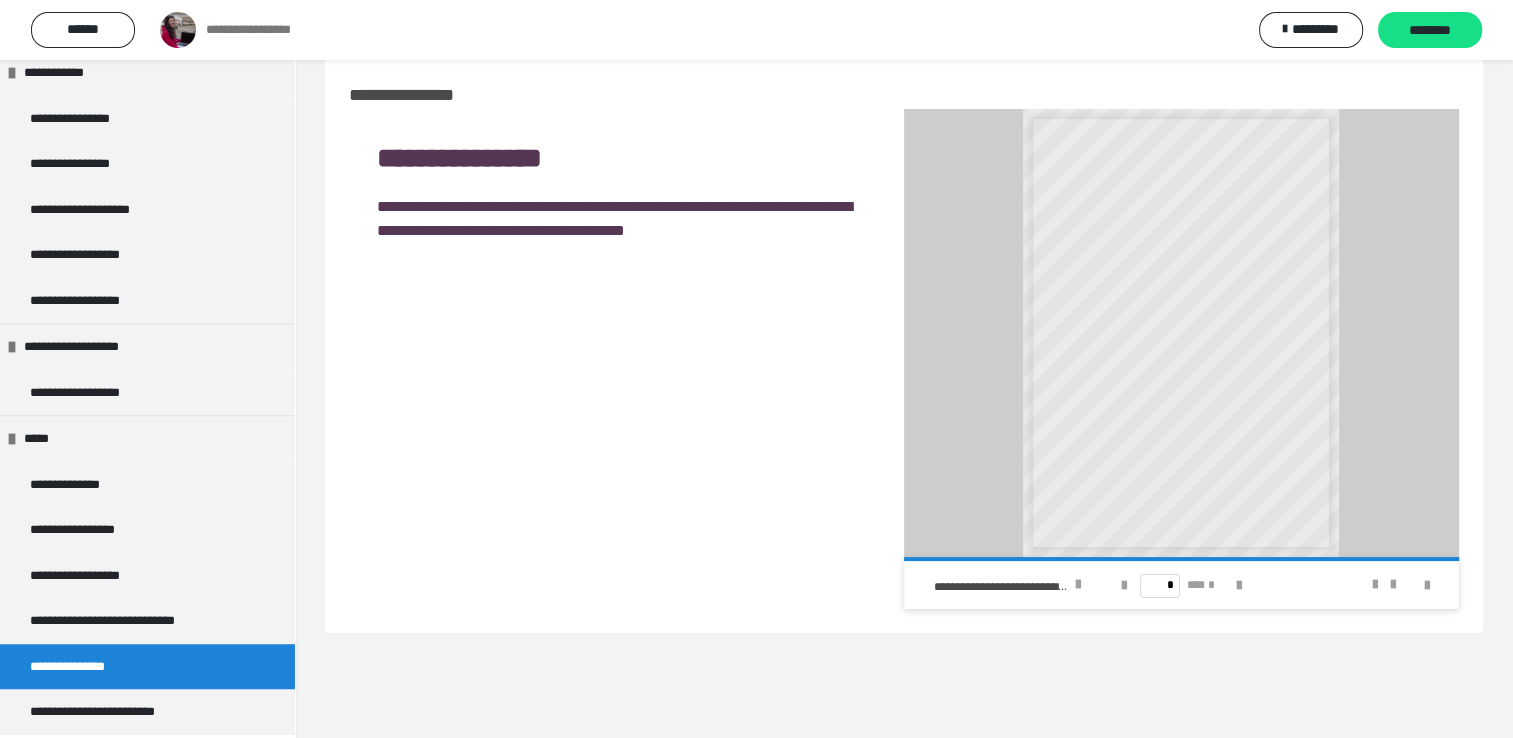scroll, scrollTop: 60, scrollLeft: 0, axis: vertical 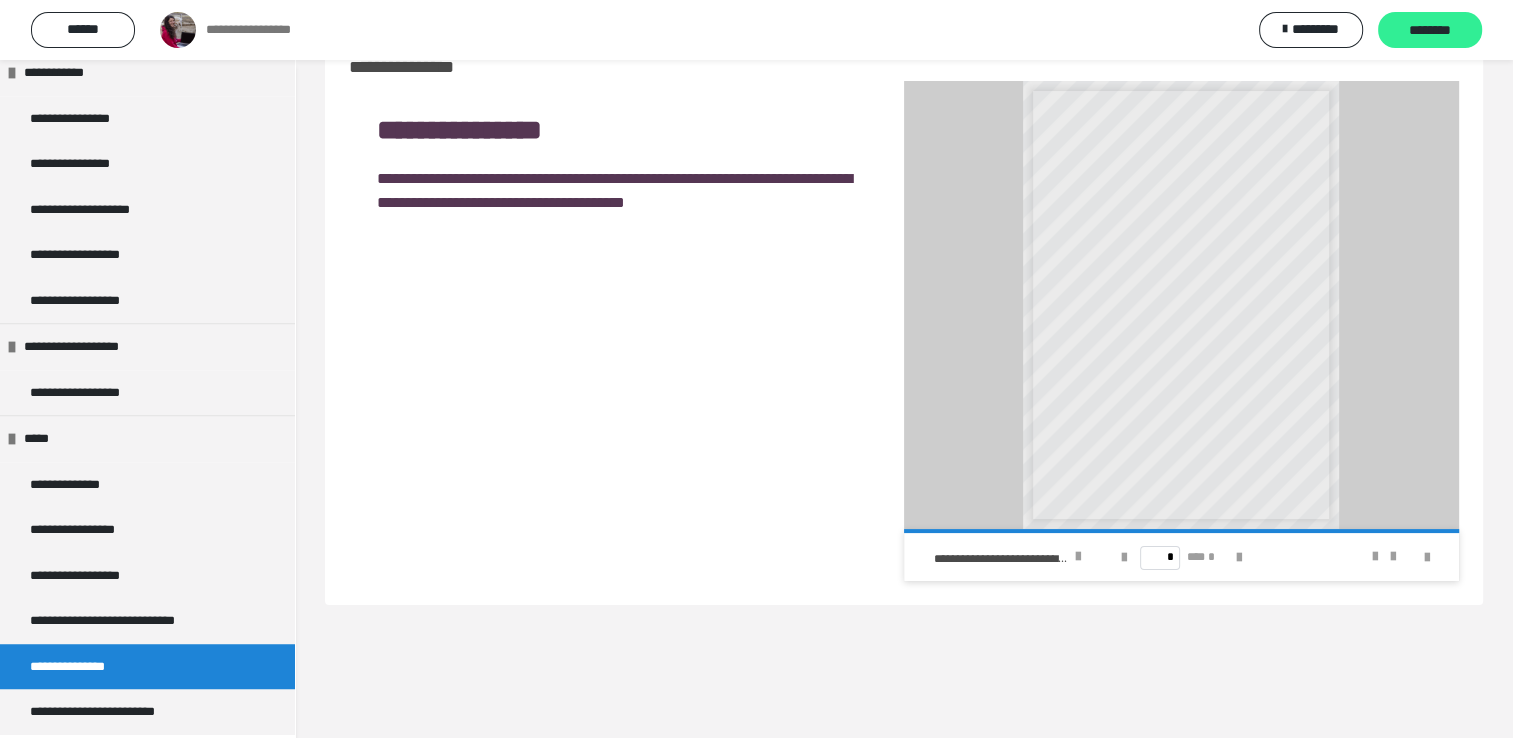 click on "********" at bounding box center (1430, 30) 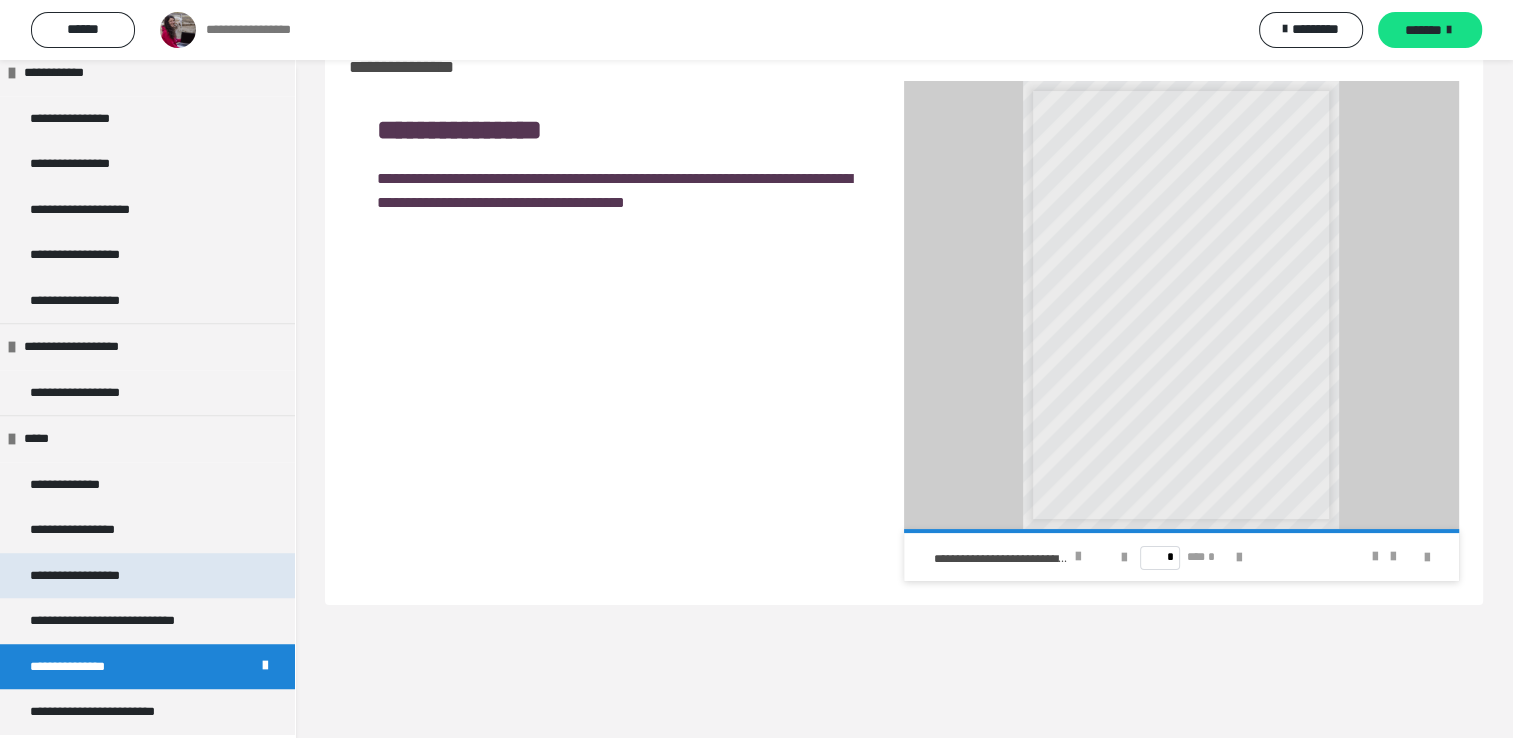 click on "**********" at bounding box center (91, 576) 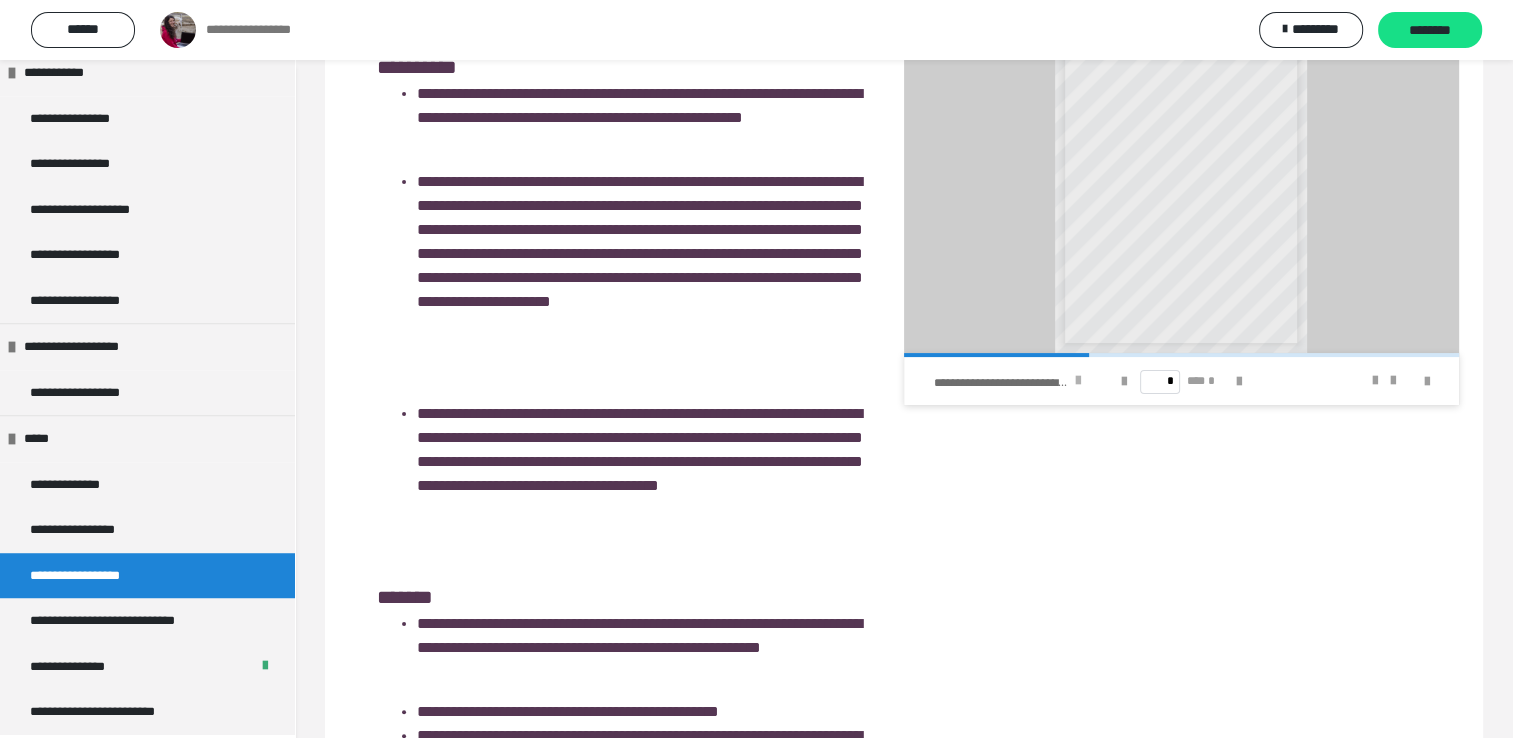 scroll, scrollTop: 10, scrollLeft: 0, axis: vertical 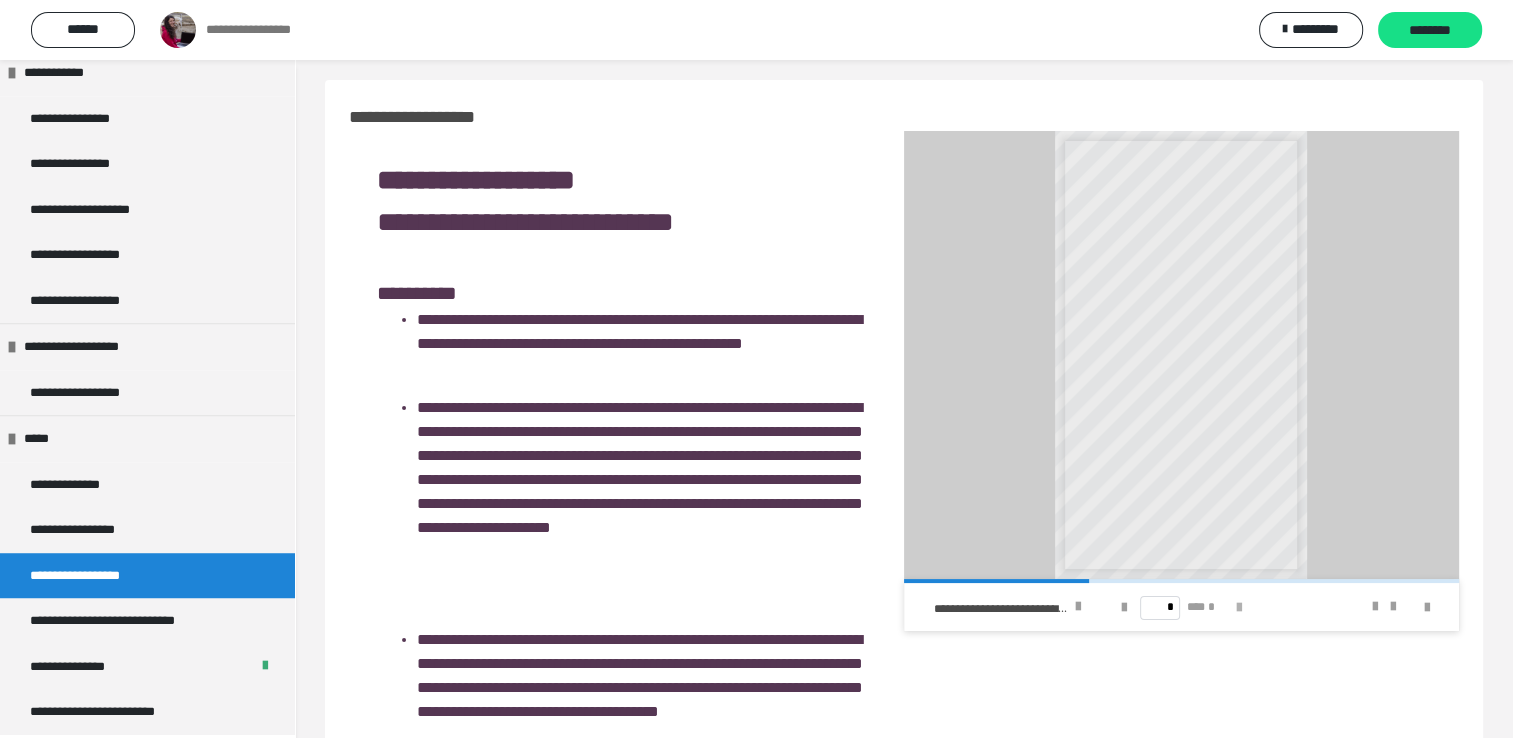 click at bounding box center (1239, 608) 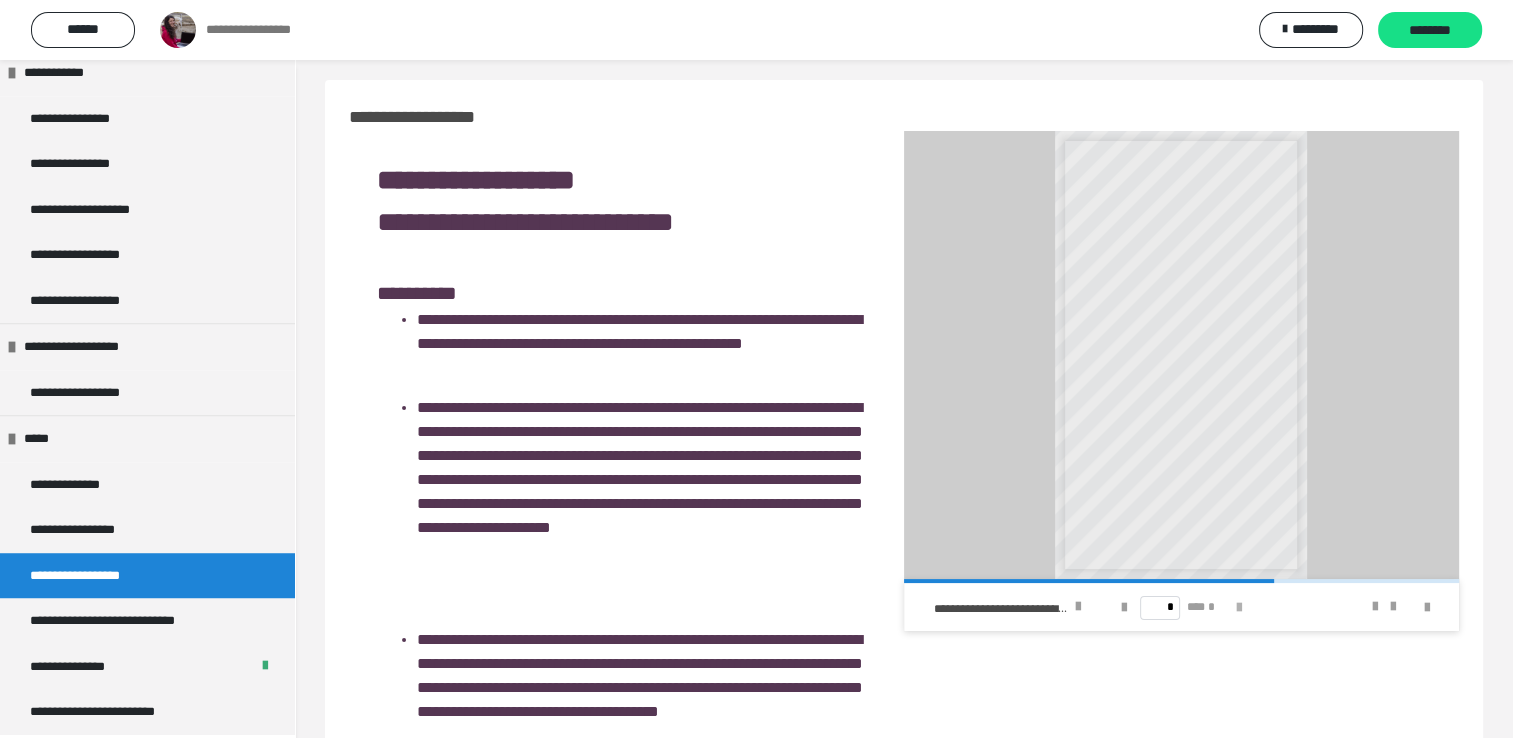 click at bounding box center (1239, 608) 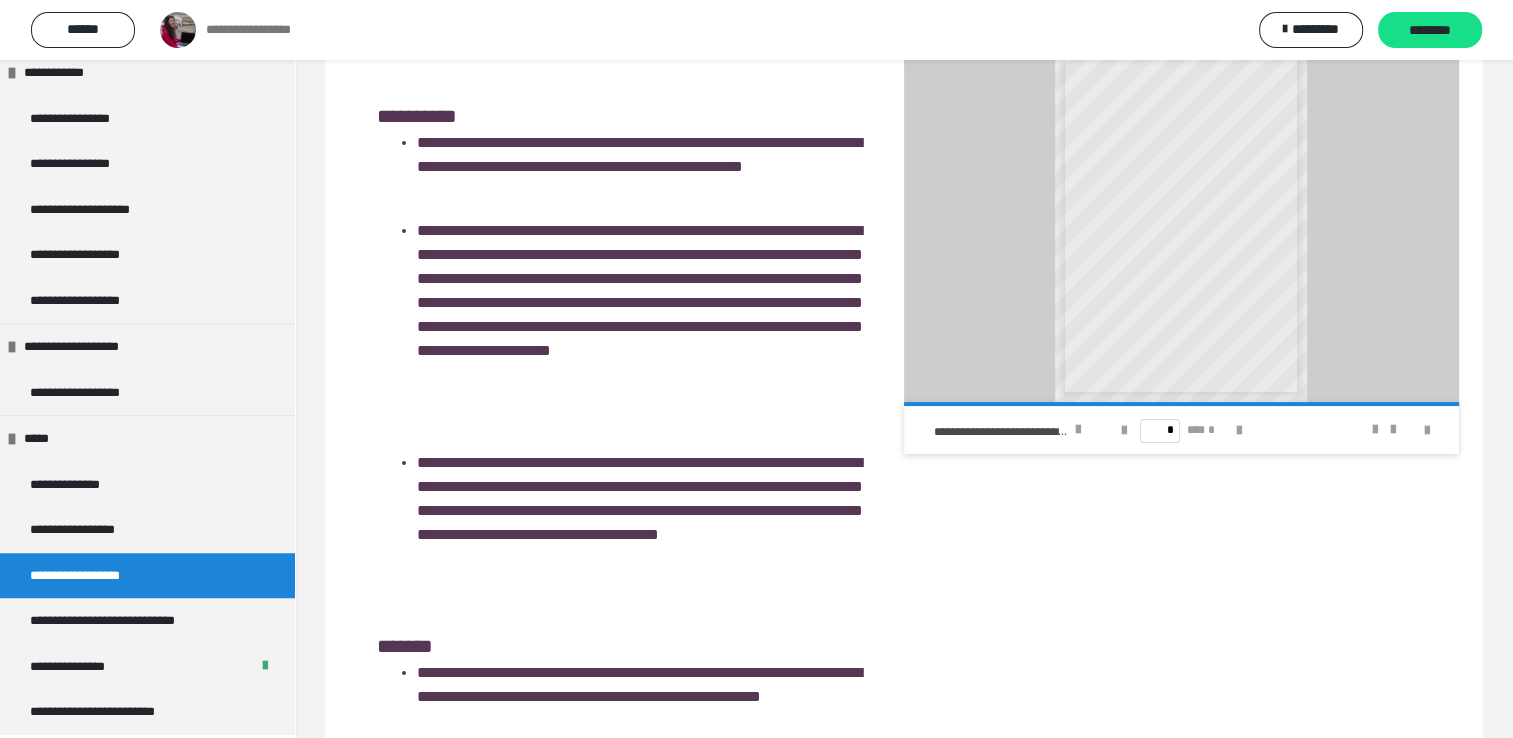 scroll, scrollTop: 410, scrollLeft: 0, axis: vertical 